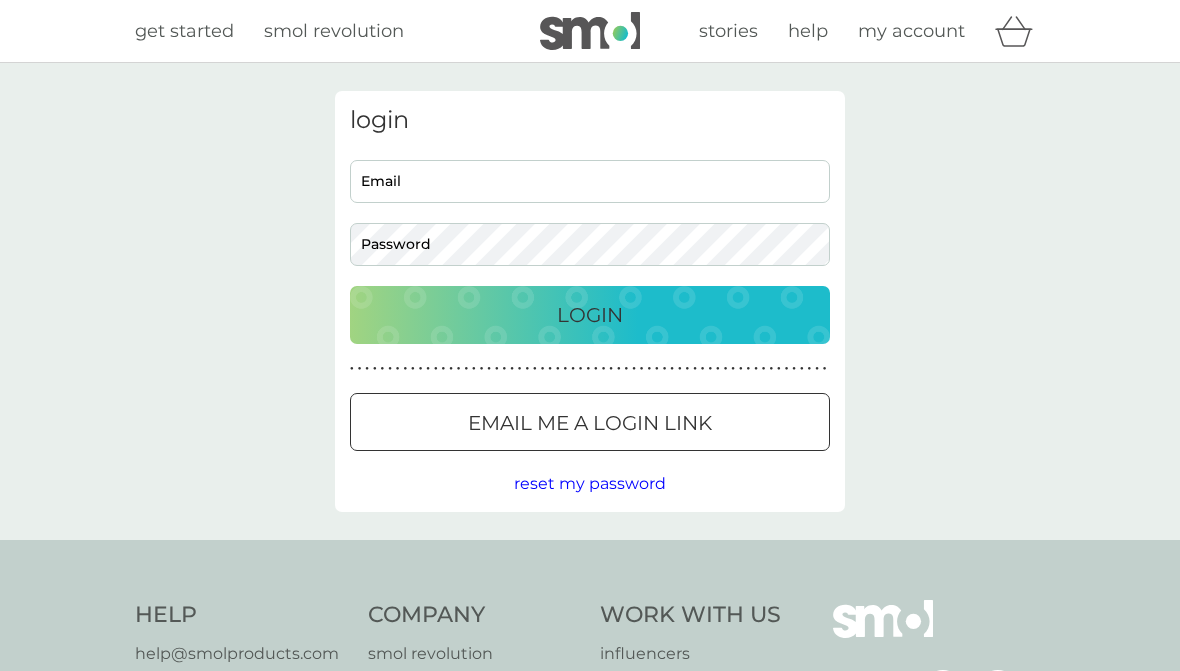 scroll, scrollTop: 0, scrollLeft: 0, axis: both 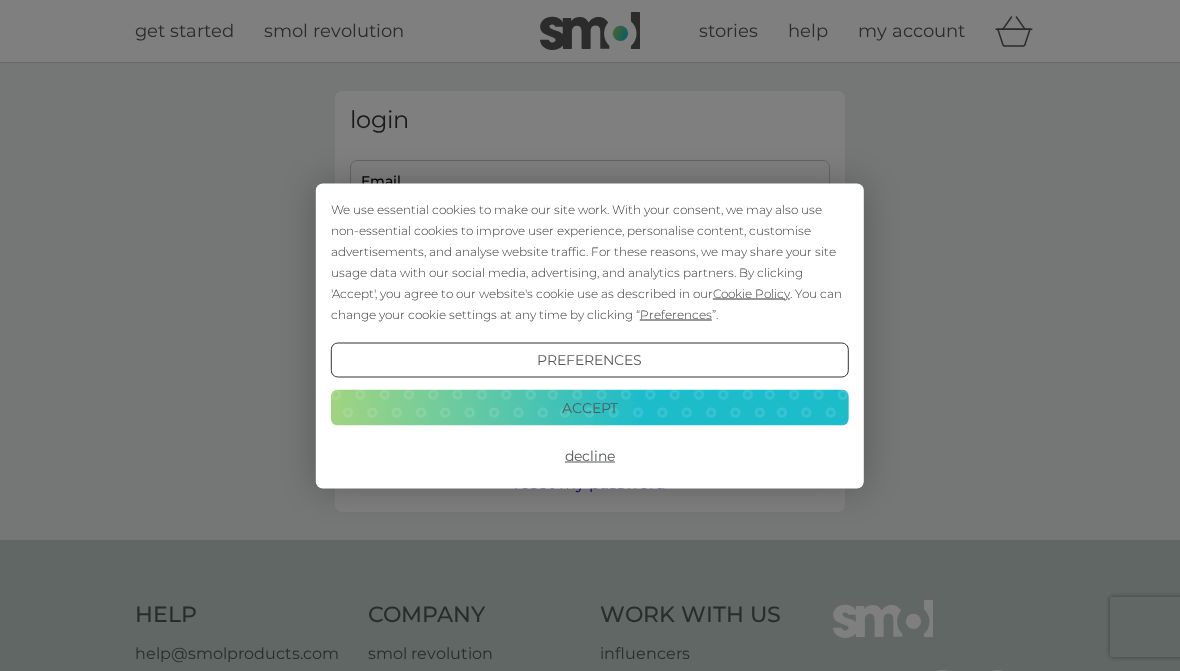 click on "We use essential cookies to make our site work. With your consent, we may also use non-essential cookies to improve user experience, personalise content, customise advertisements, and analyse website traffic. For these reasons, we may share your site usage data with our social media, advertising, and analytics partners. By clicking 'Accept', you agree to our website's cookie use as described in our  Cookie Policy . You can change your cookie settings at any time by clicking “ Preferences ”. Preferences Decline Accept" at bounding box center (590, 335) 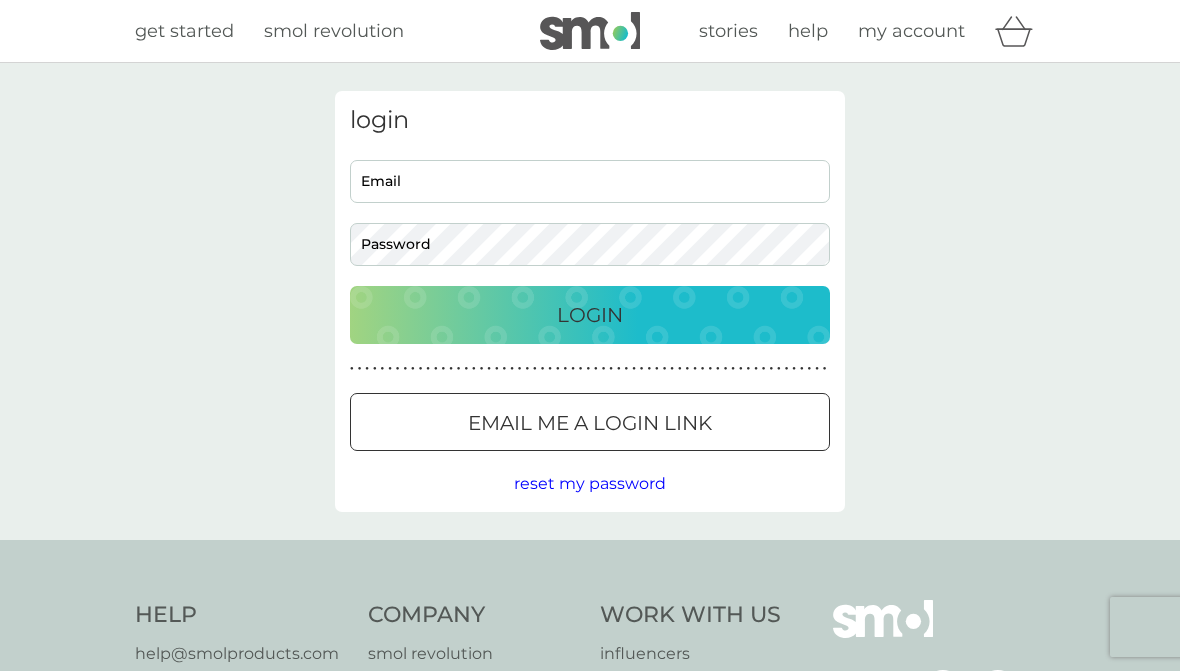 scroll, scrollTop: 0, scrollLeft: 0, axis: both 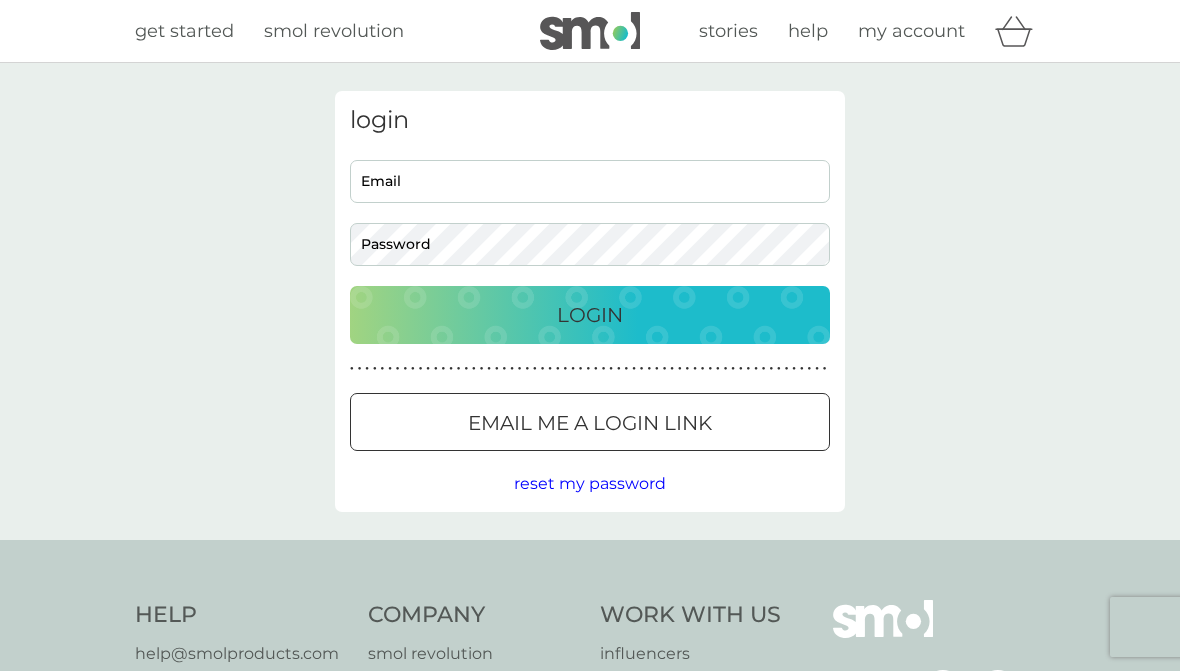 click on "Email" at bounding box center (590, 181) 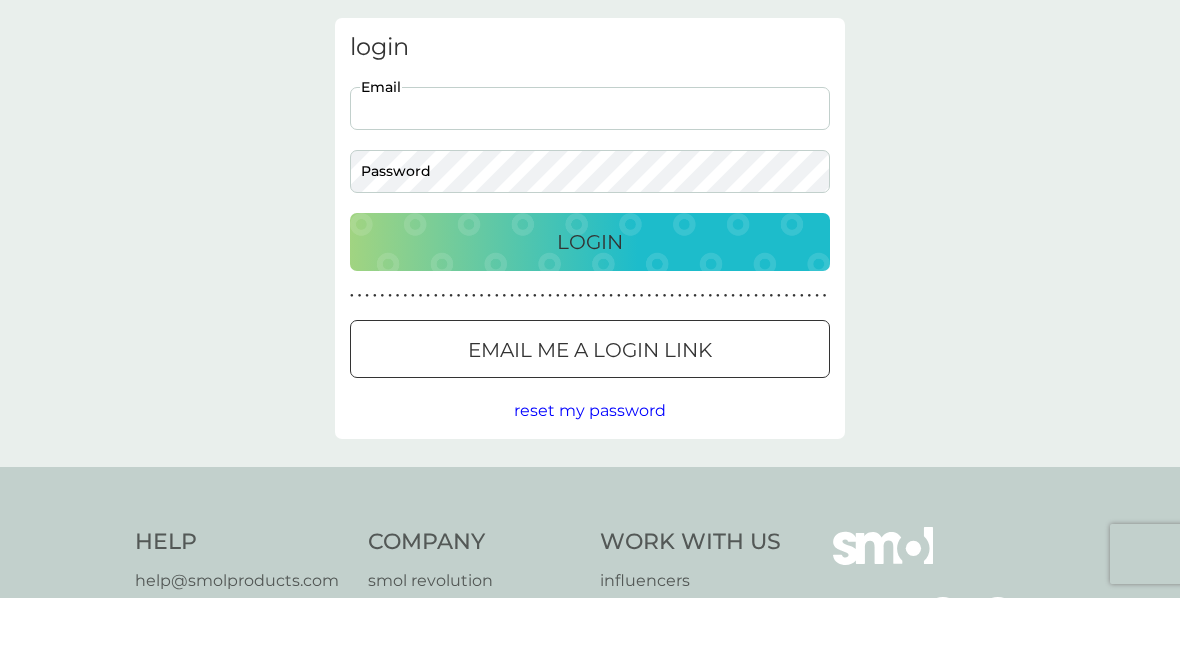 type on "[EMAIL]" 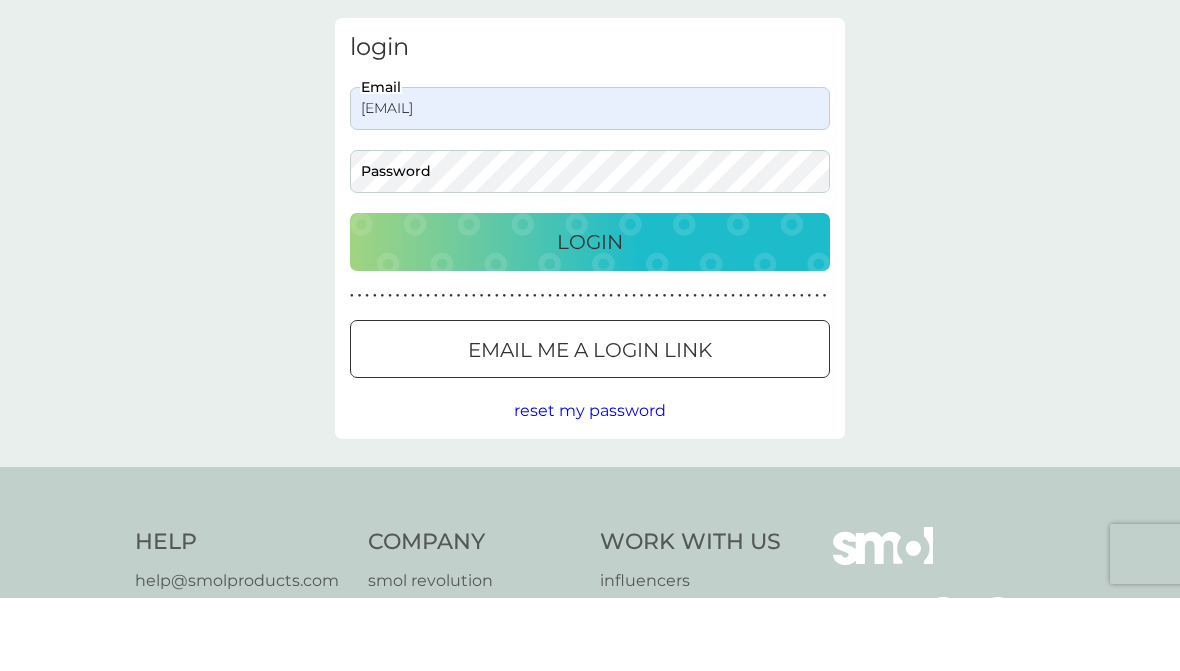 scroll, scrollTop: 73, scrollLeft: 0, axis: vertical 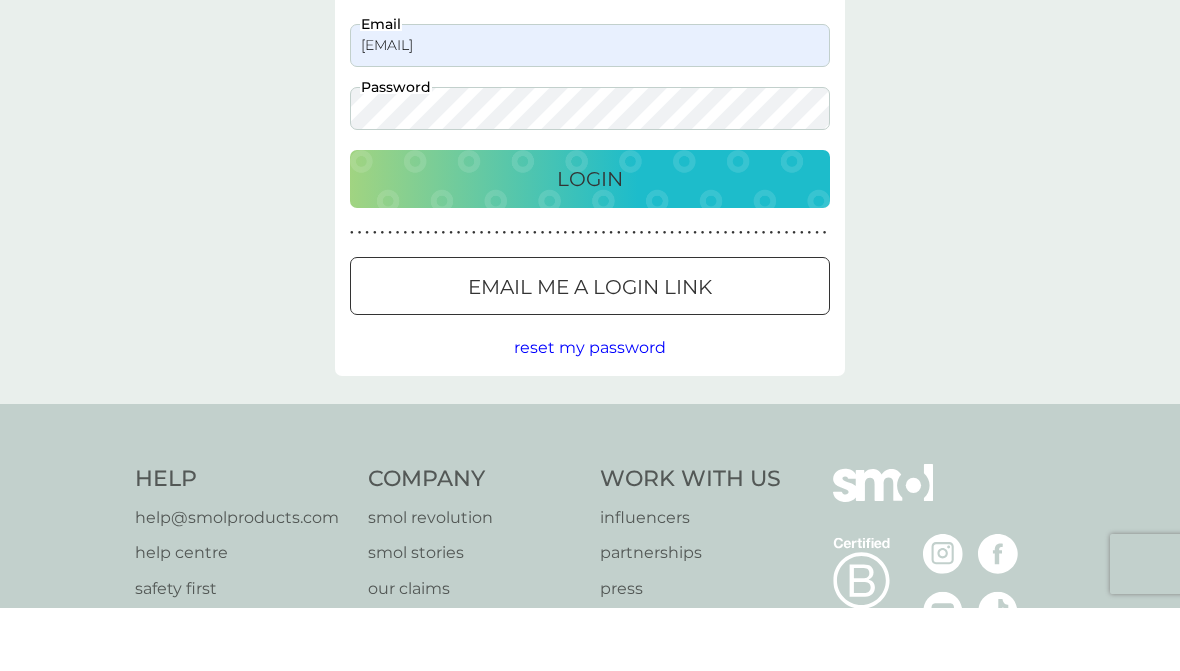 click on "Login" at bounding box center [590, 242] 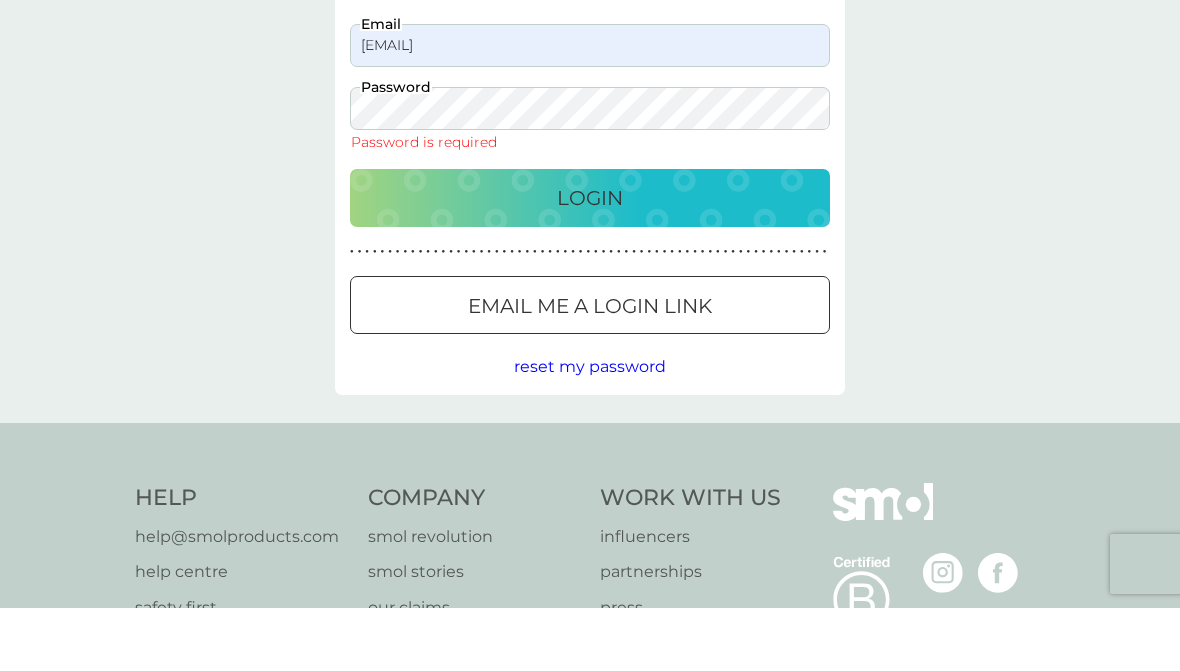 click on "login [EMAIL] Email Password Password is required Login ● ● ● ● ● ● ● ● ● ● ● ● ● ● ● ● ● ● ● ● ● ● ● ● ● ● ● ● ● ● ● ● ● ● ● ● ● ● ● ● ● ● ● ● ● ● ● ● ● ● ● ● ● ● ● ● ● ● ● ● ● ● ● ● ● ● ● ● ● ● Email me a login link reset my password" at bounding box center (590, 238) 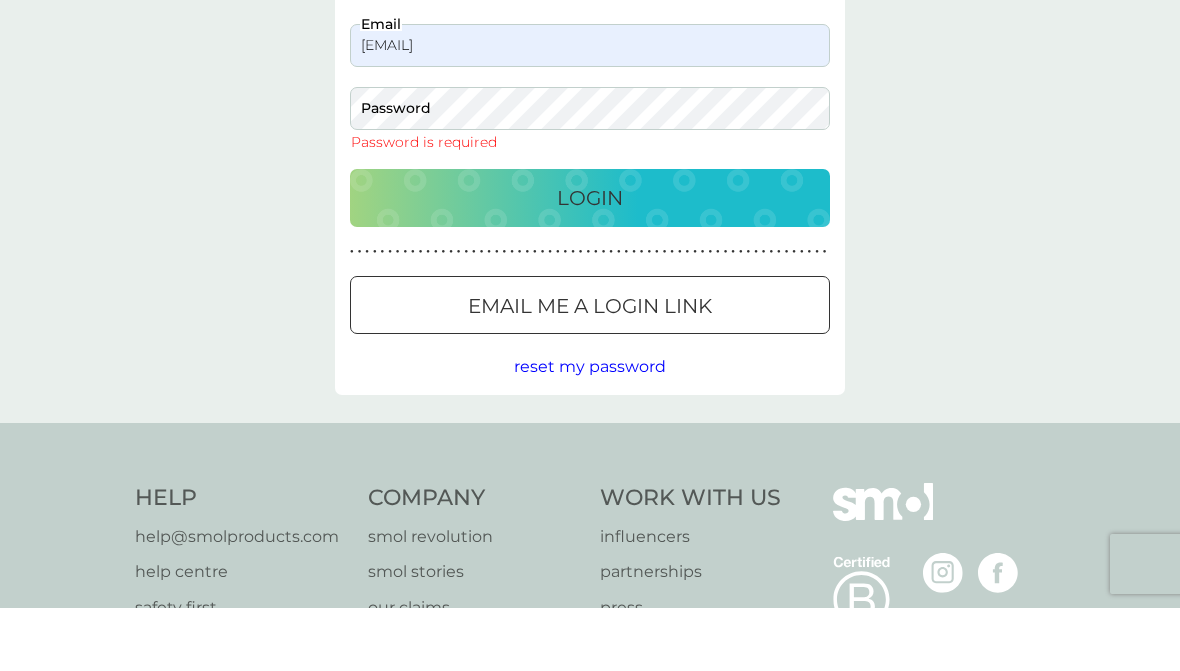 scroll, scrollTop: 136, scrollLeft: 0, axis: vertical 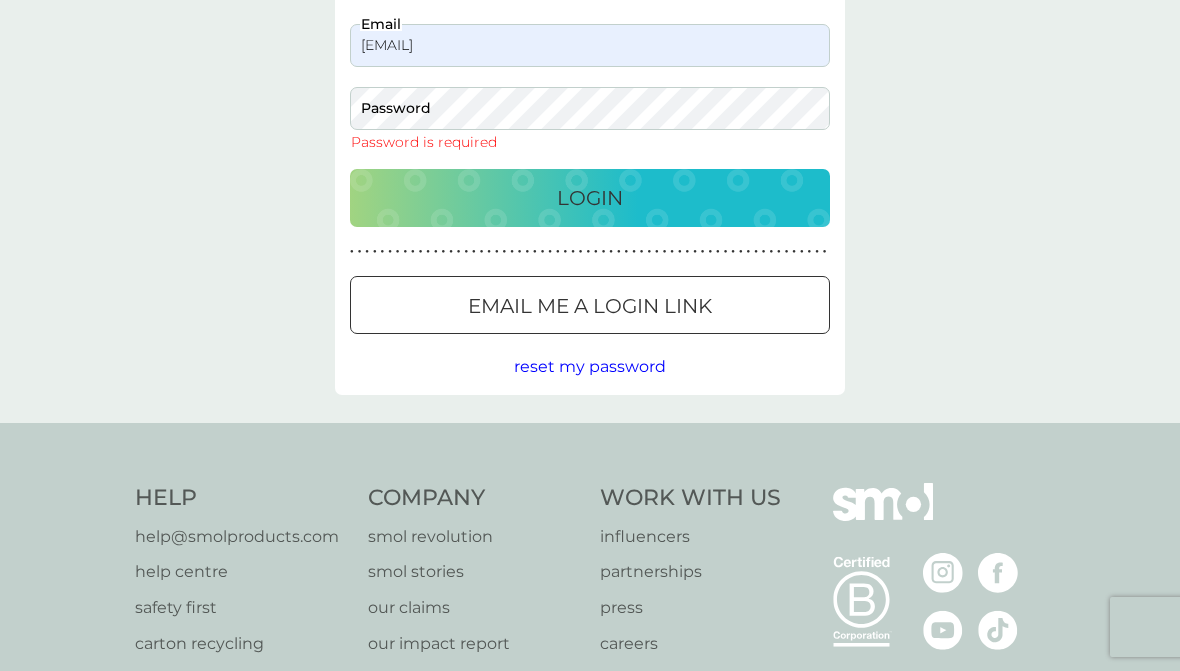 click on "Email me a login link" at bounding box center [590, 306] 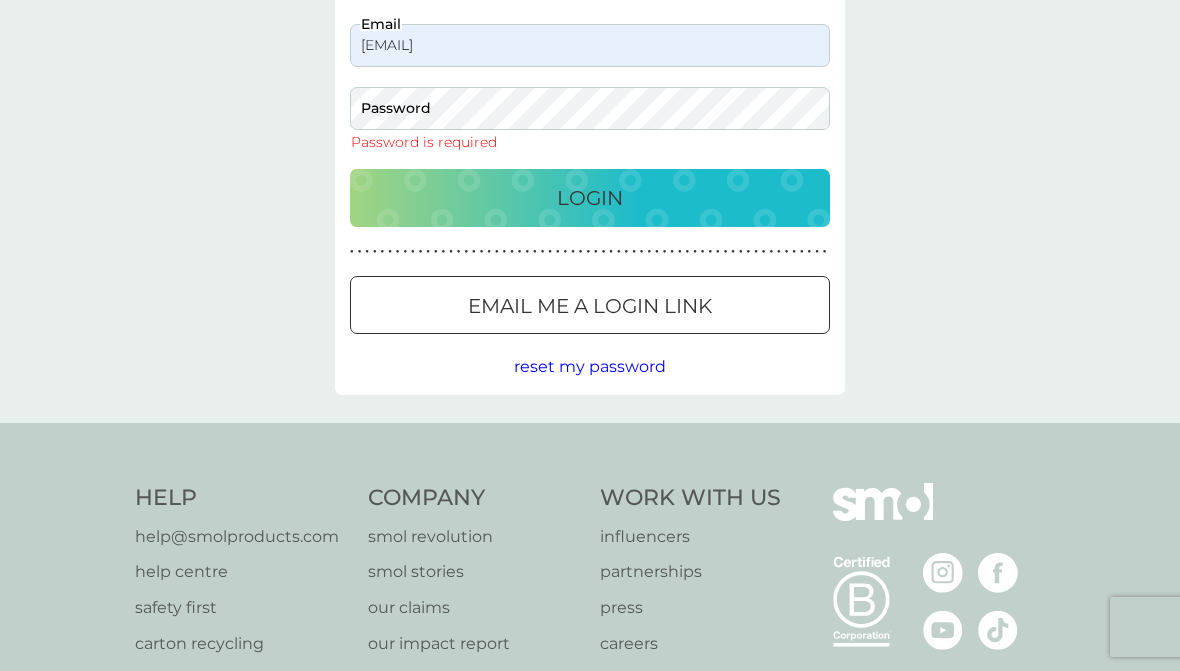 scroll, scrollTop: 0, scrollLeft: 0, axis: both 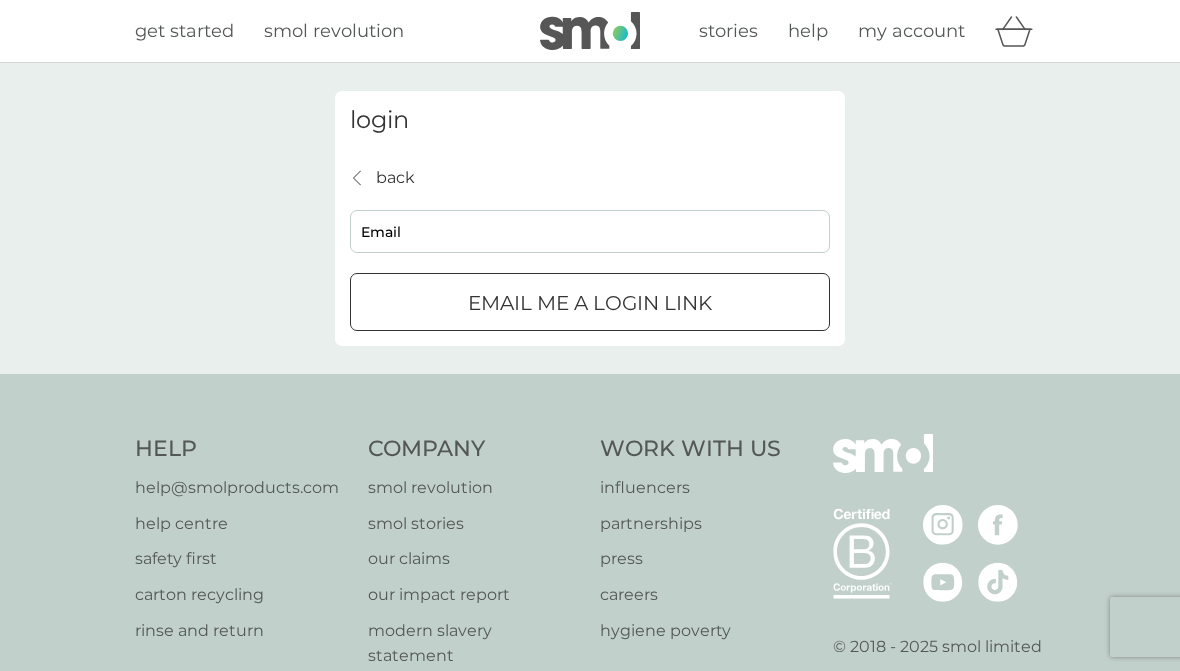 click on "Email" at bounding box center (590, 231) 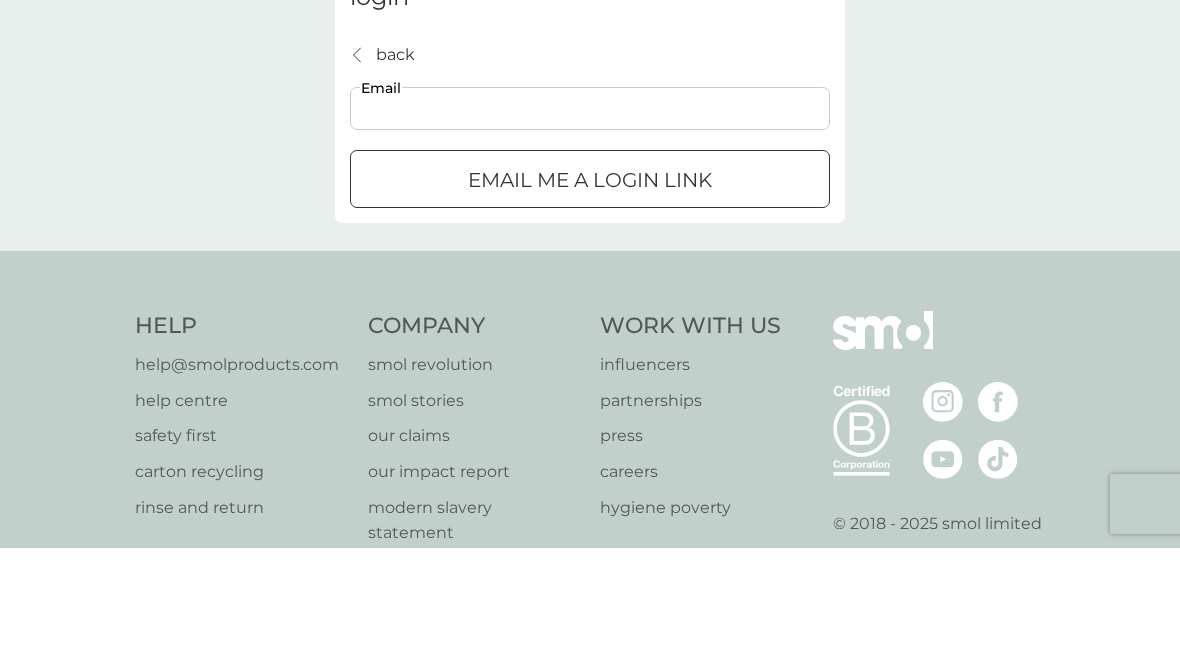 type on "[EMAIL]" 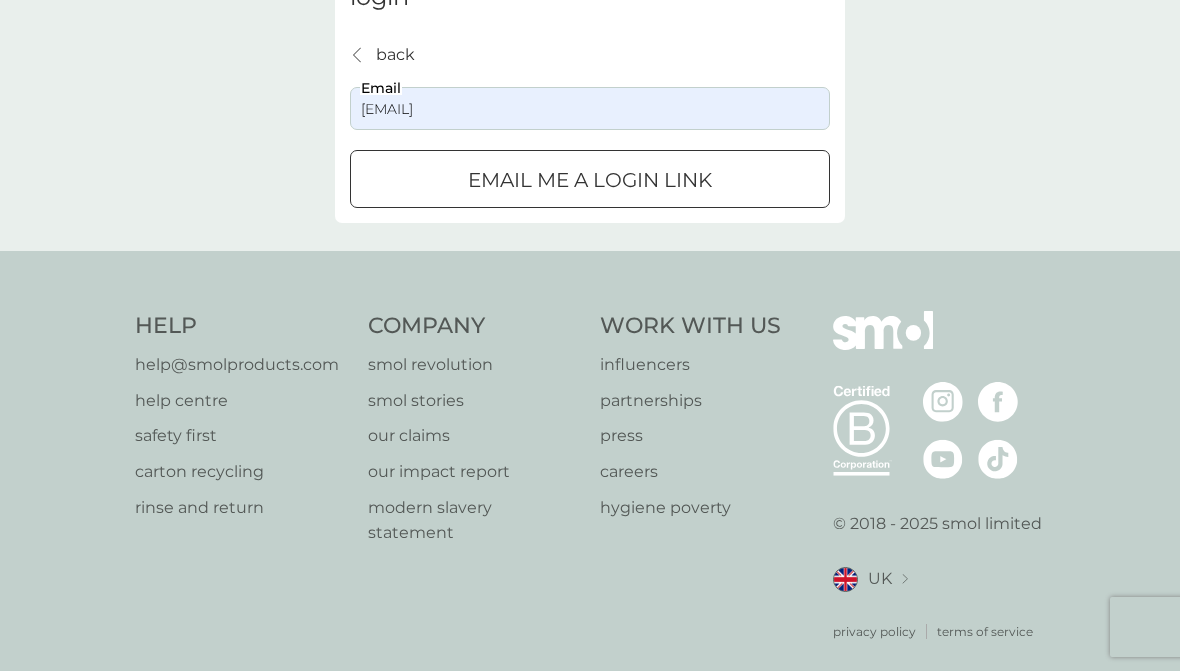 click on "Email me a login link" at bounding box center [590, 180] 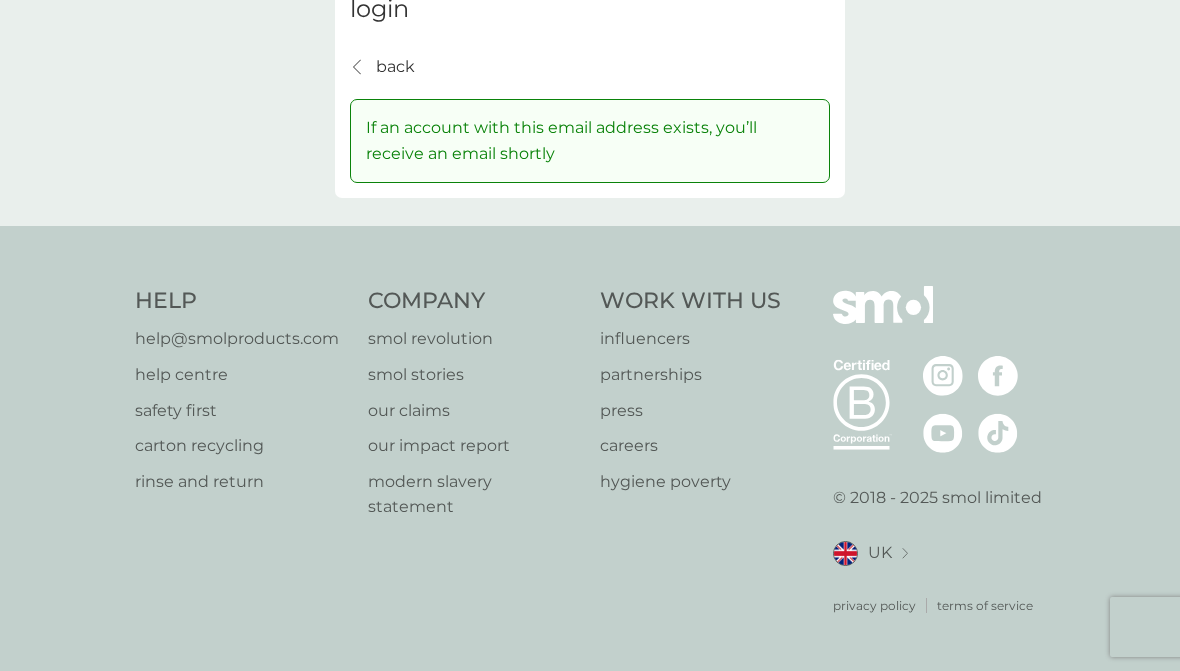scroll, scrollTop: 61, scrollLeft: 0, axis: vertical 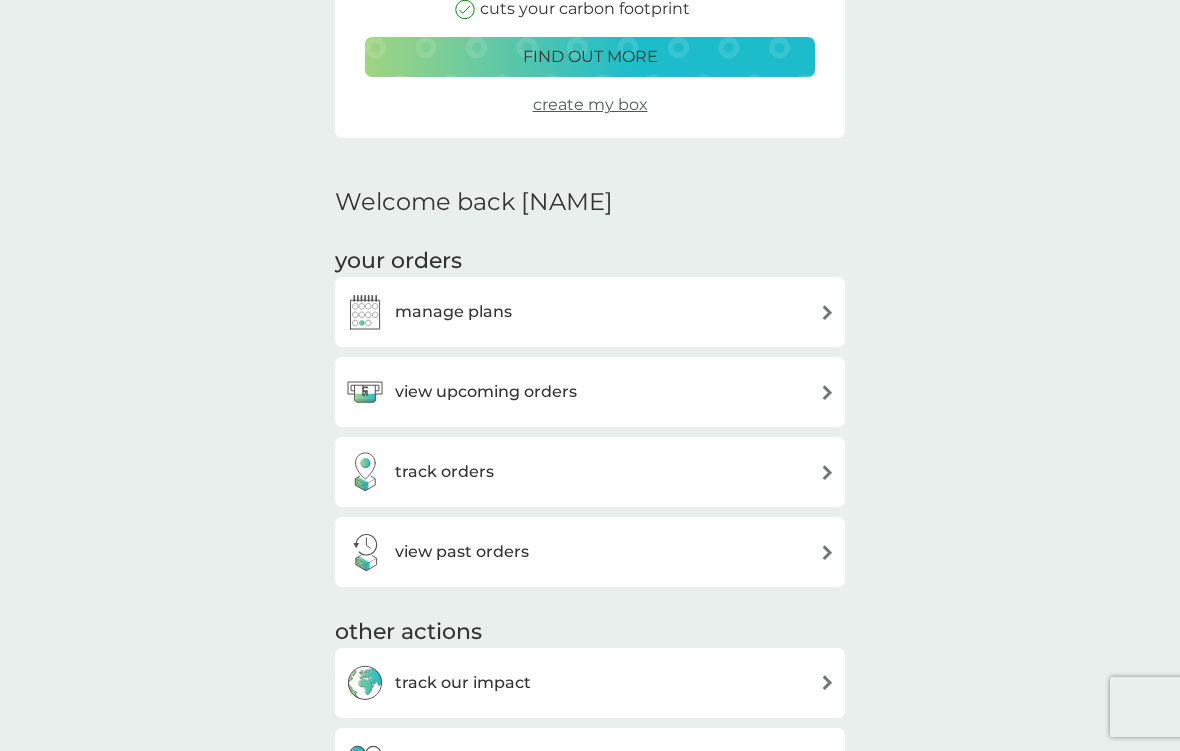 click on "view upcoming orders" at bounding box center [590, 392] 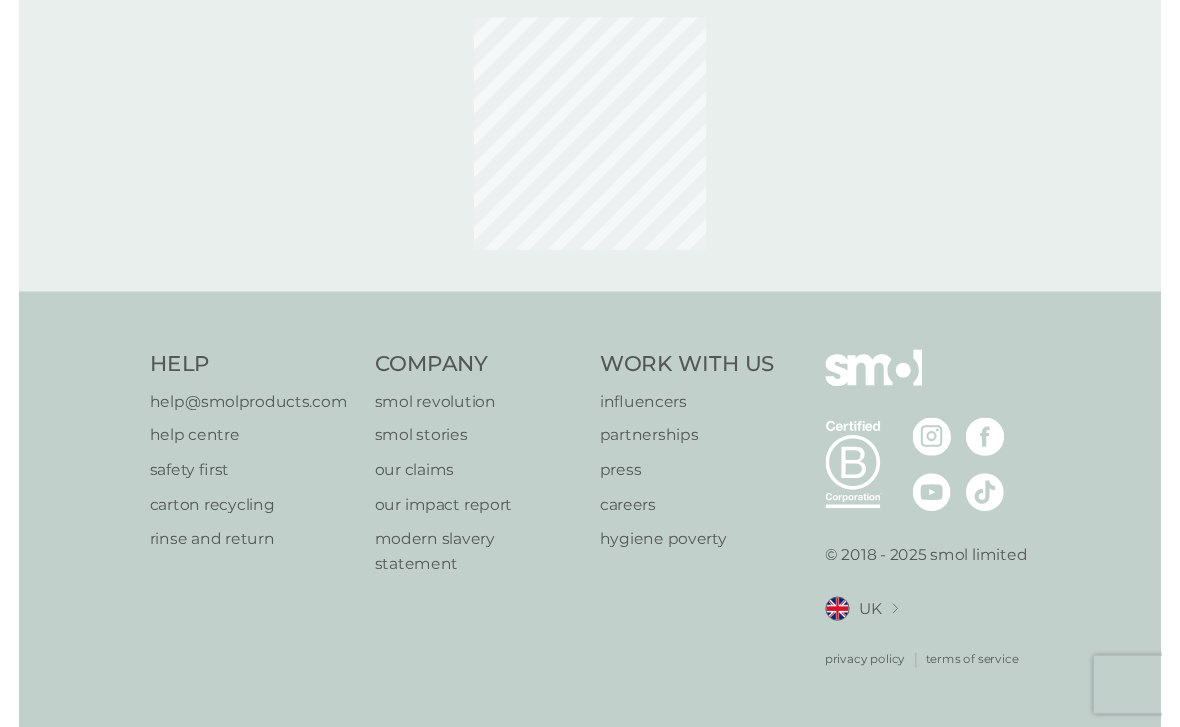 scroll, scrollTop: 0, scrollLeft: 0, axis: both 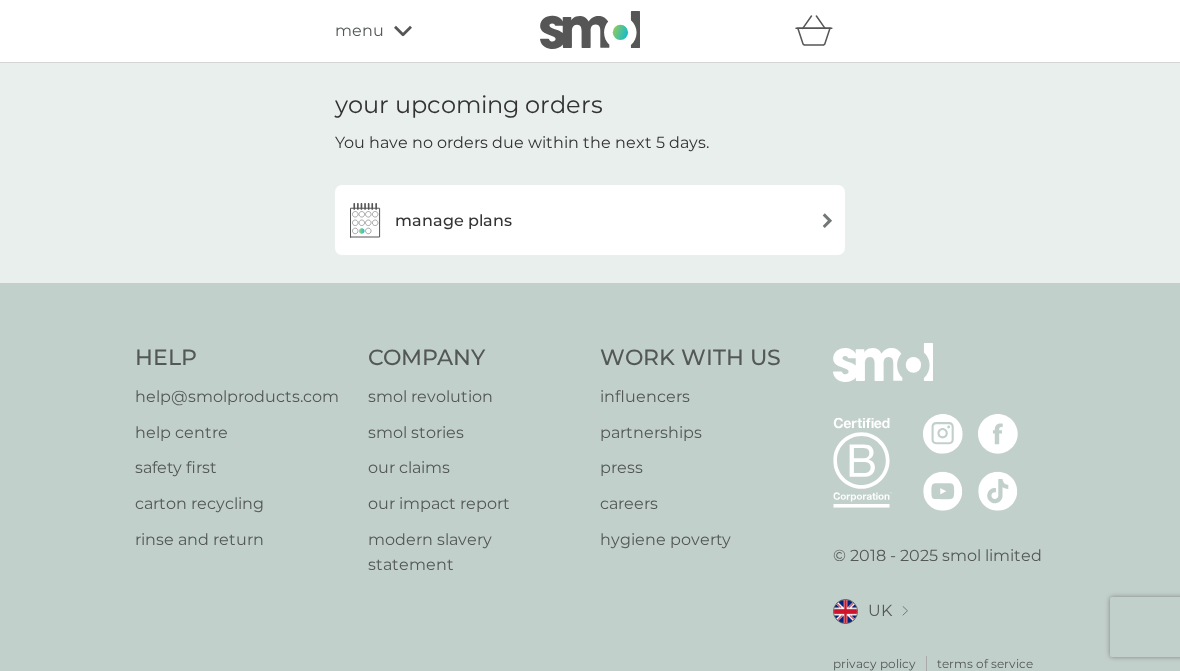click on "manage plans" at bounding box center (590, 220) 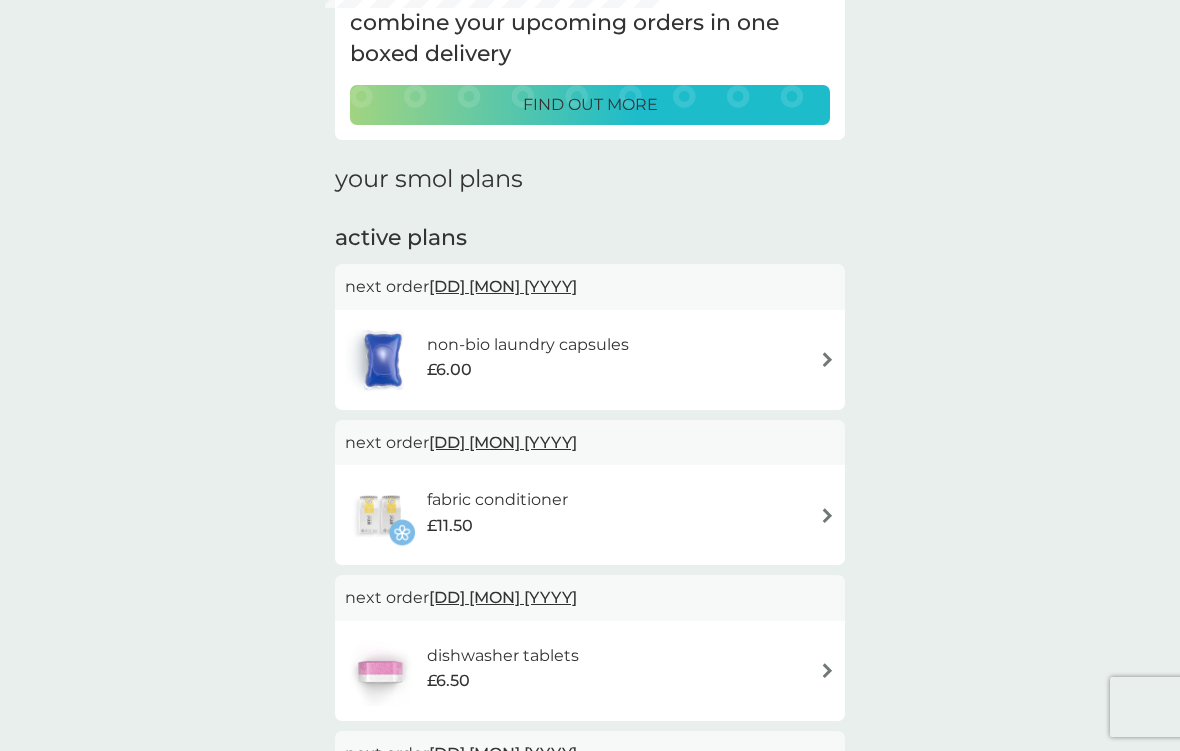 scroll, scrollTop: 153, scrollLeft: 0, axis: vertical 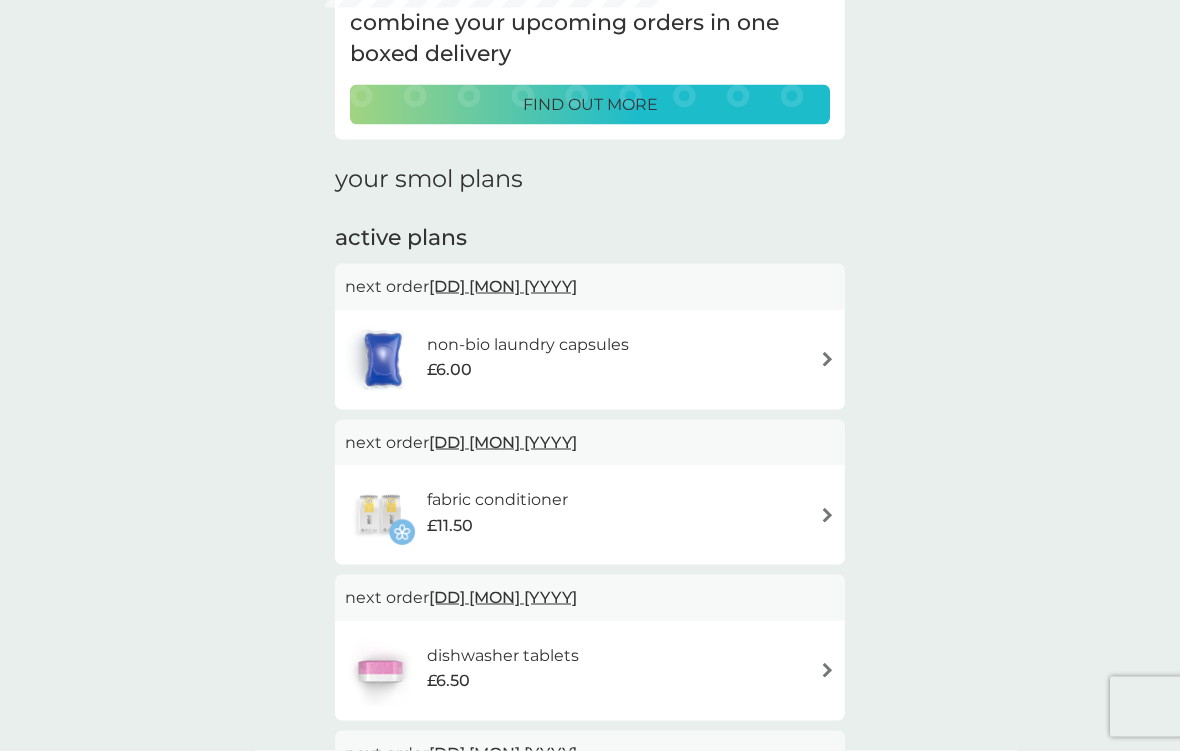 click on "non-bio laundry capsules £6.00" at bounding box center [590, 360] 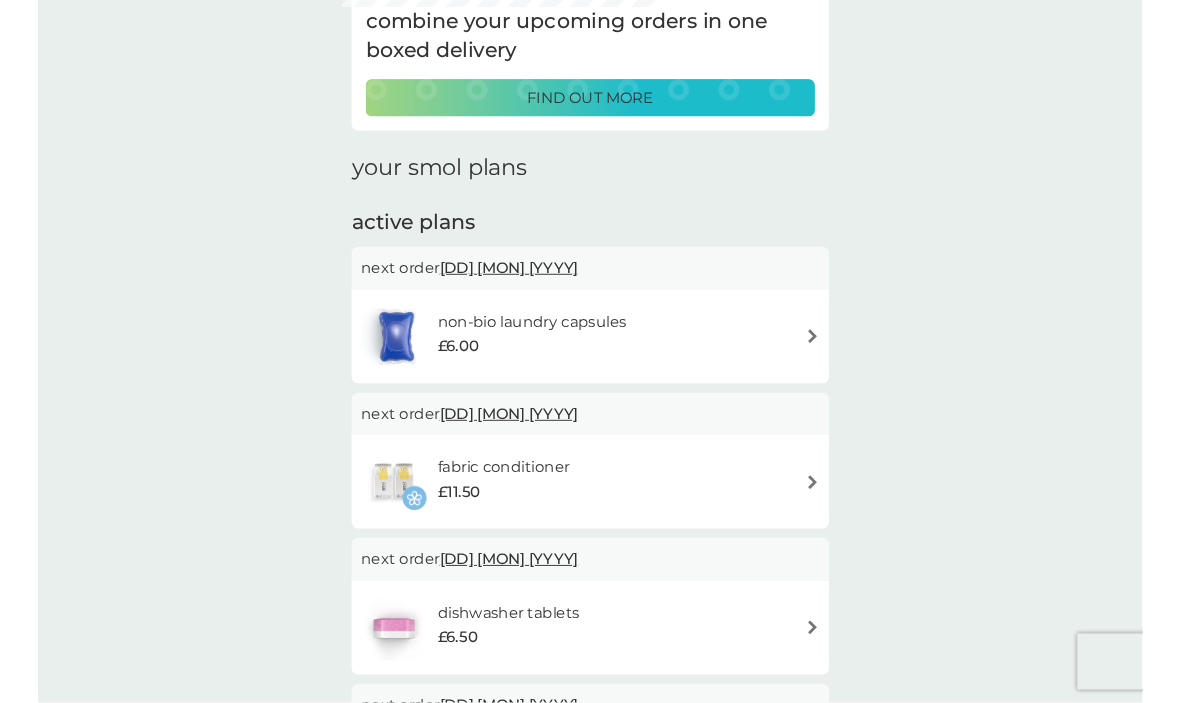 scroll, scrollTop: 0, scrollLeft: 0, axis: both 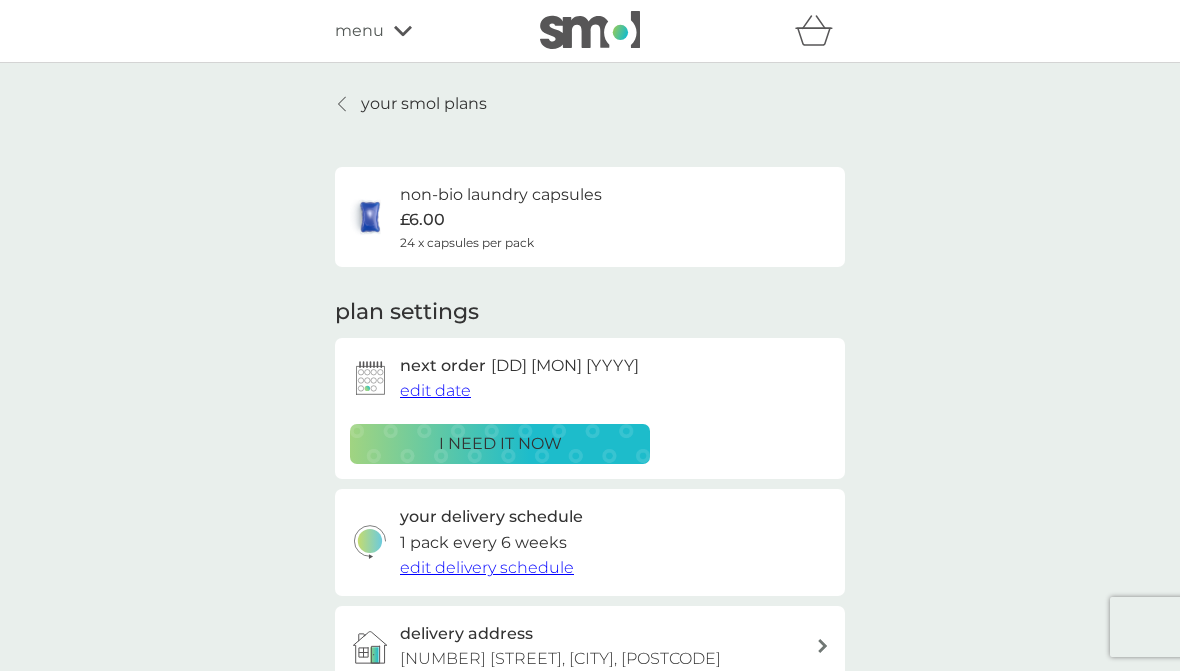click on "i need it now" at bounding box center (500, 444) 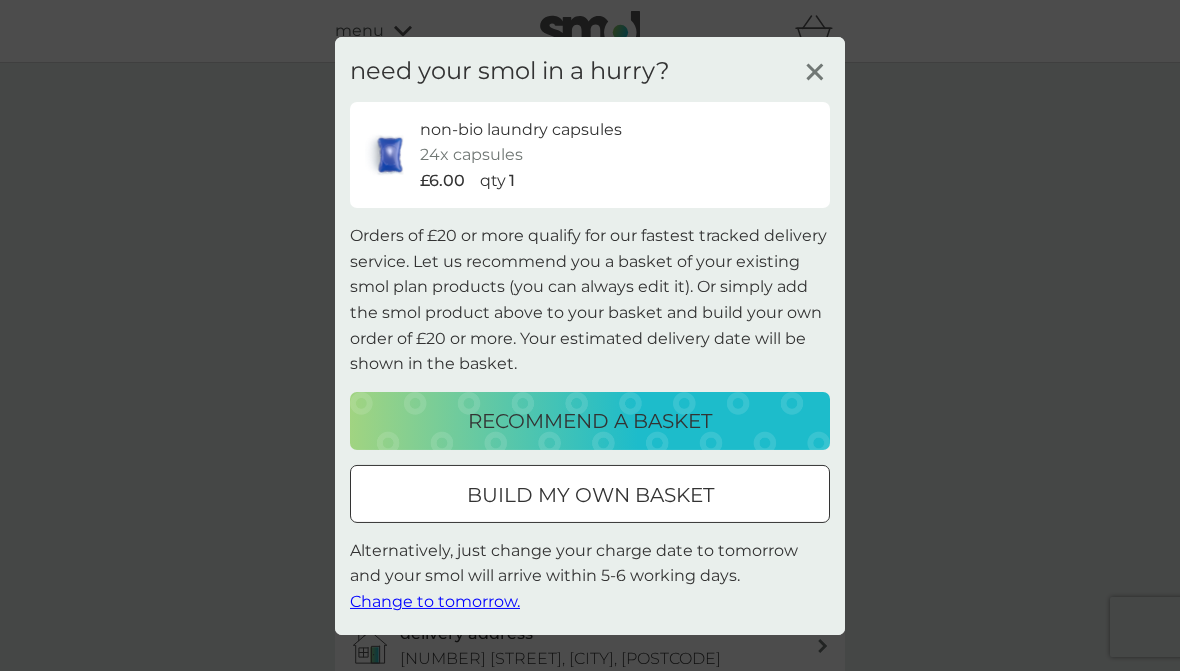 click 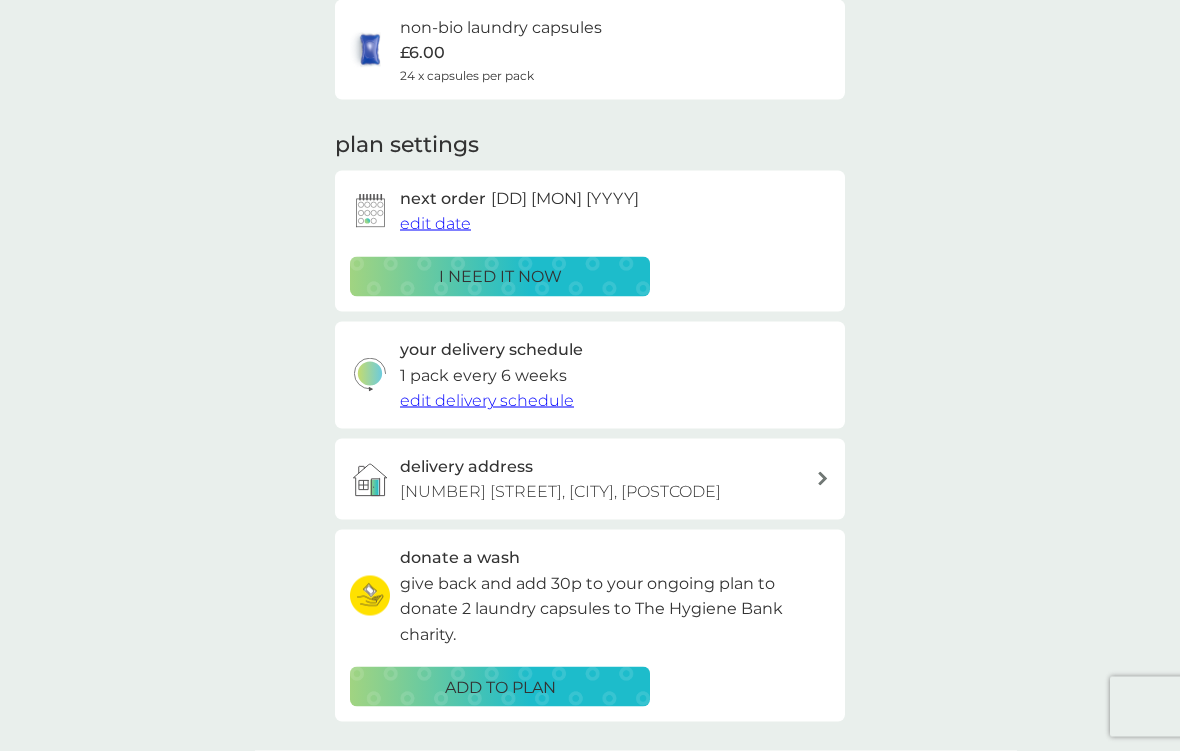 click on "edit delivery schedule" at bounding box center [487, 400] 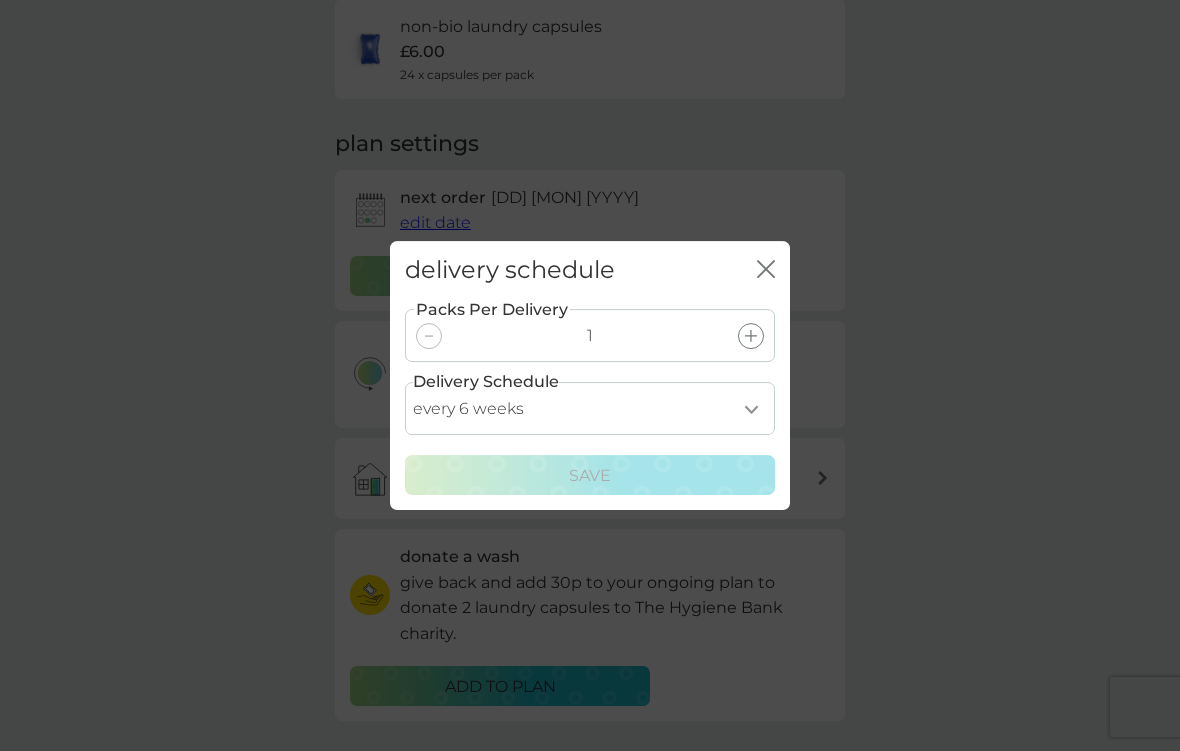 click on "every 1 week every 2 weeks every 3 weeks every 4 weeks every 5 weeks every 6 weeks every 7 weeks every 8 weeks every 9 weeks every 10 weeks every 11 weeks every 12 weeks every 13 weeks every 14 weeks every 15 weeks every 16 weeks every 17 weeks" at bounding box center (590, 408) 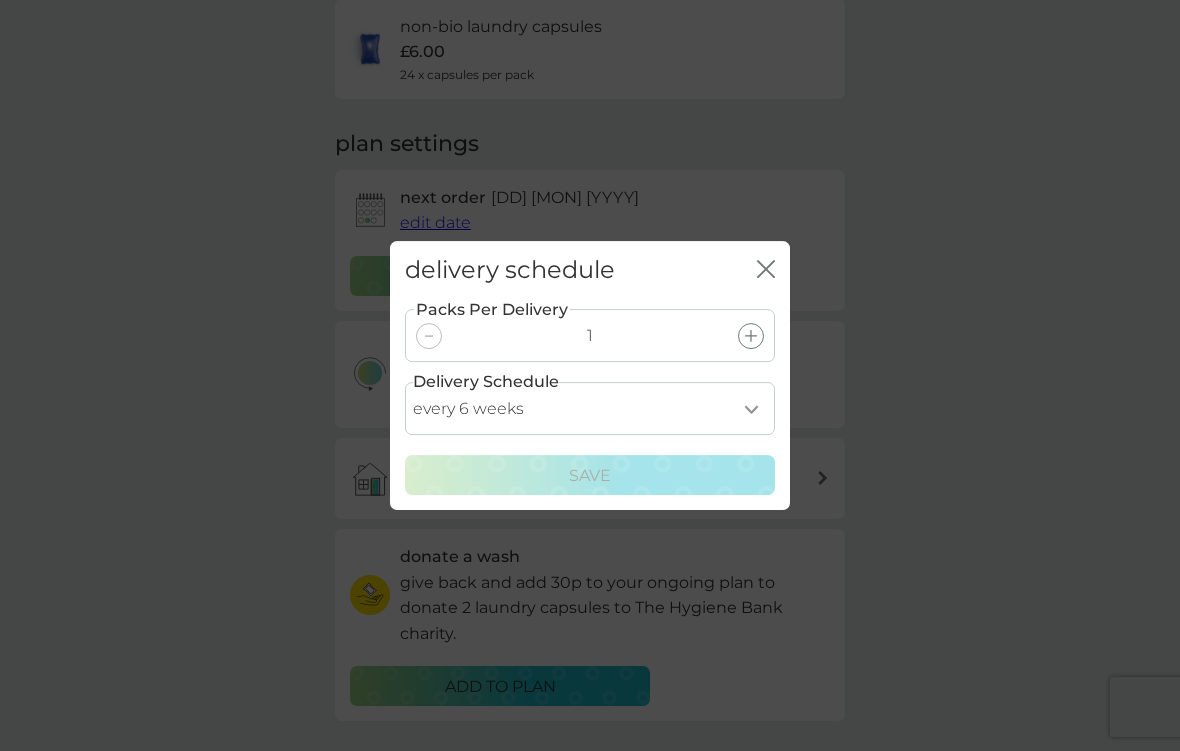 select on "35" 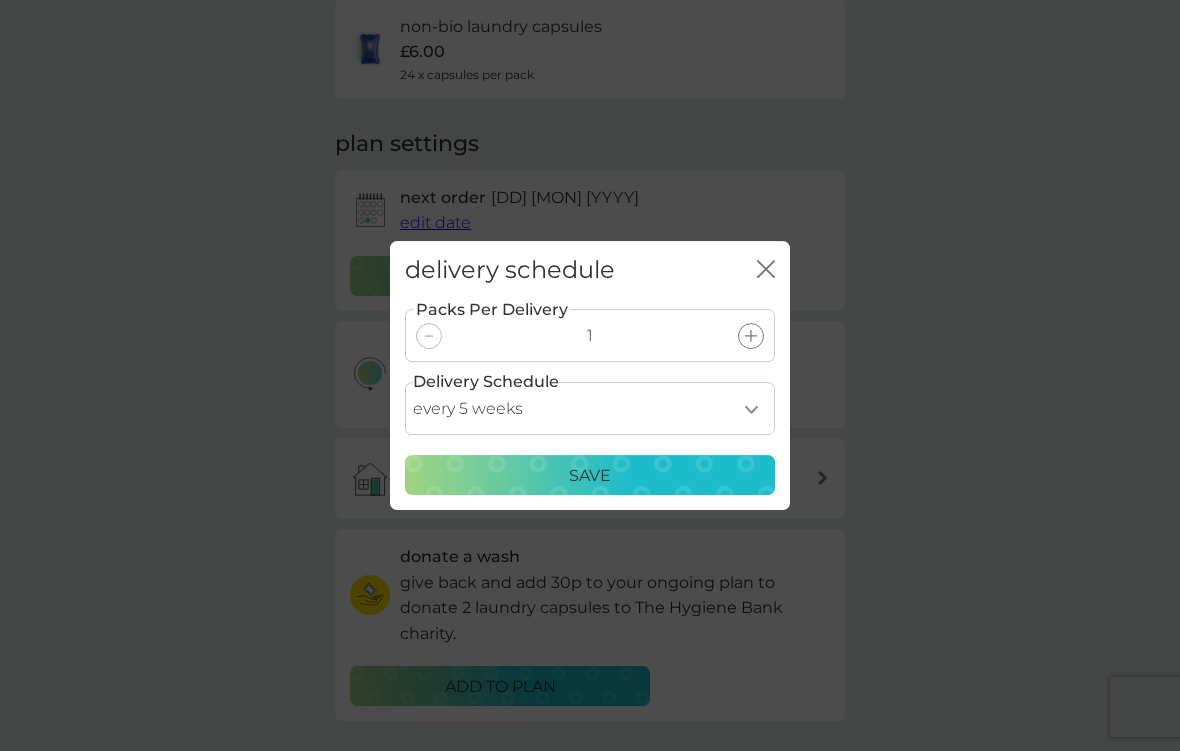 click on "Save" at bounding box center [590, 476] 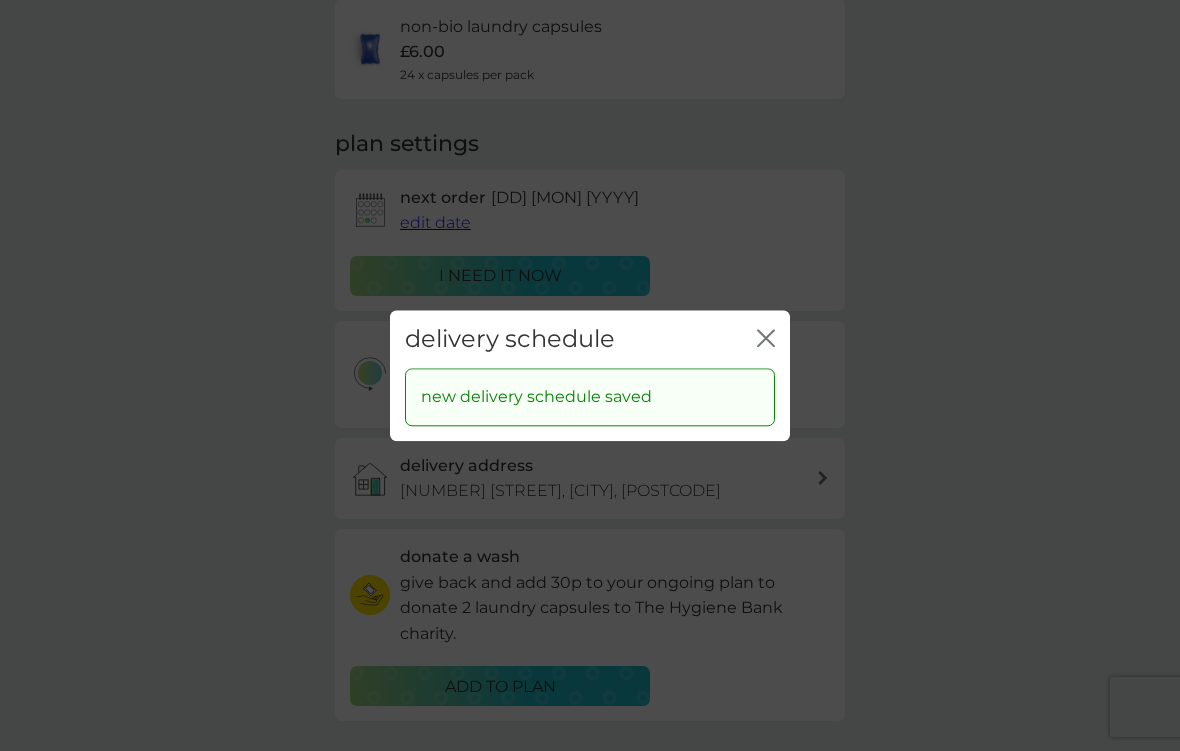 click on "close" 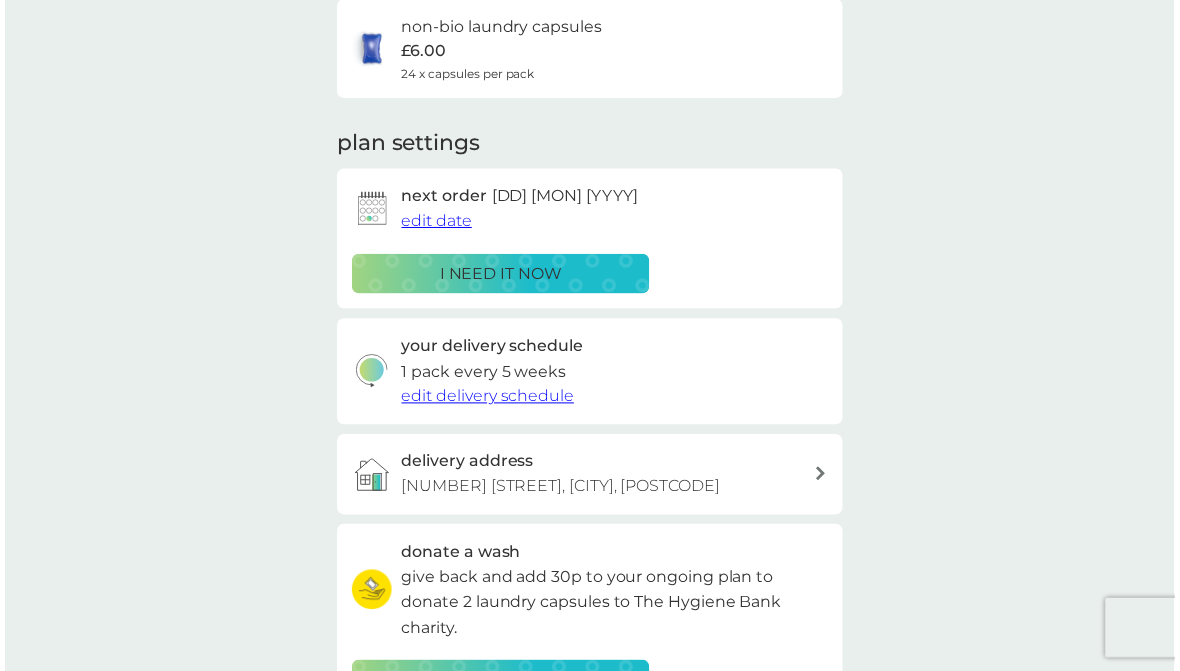 scroll, scrollTop: 173, scrollLeft: 0, axis: vertical 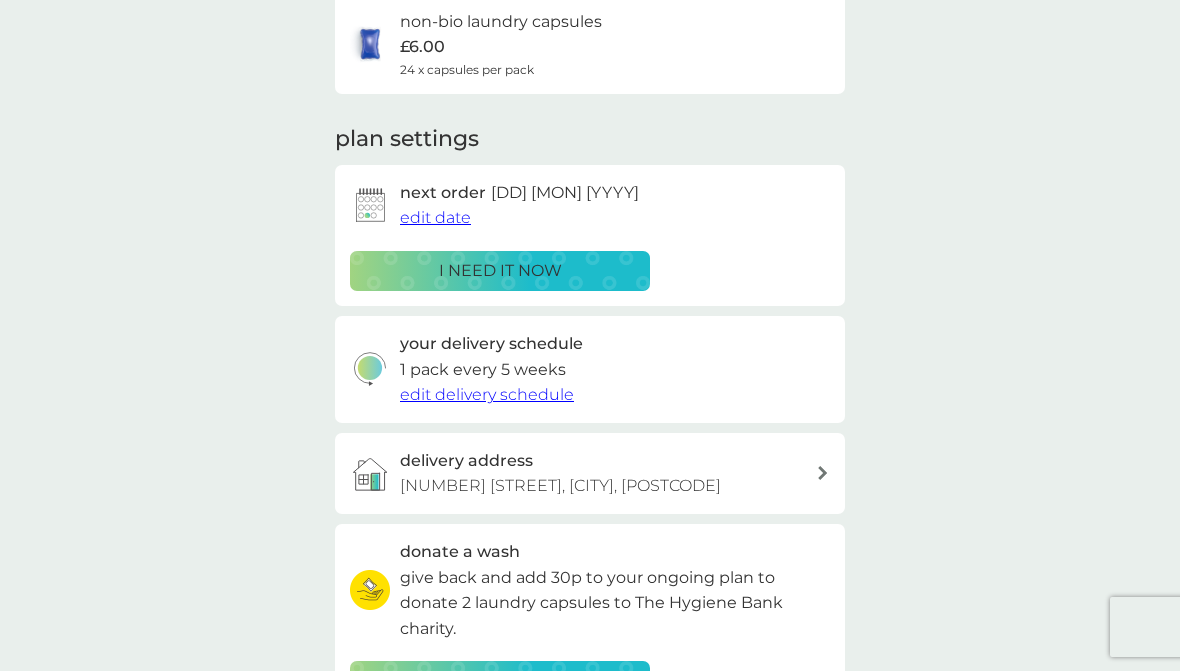 click on "i need it now" at bounding box center [500, 271] 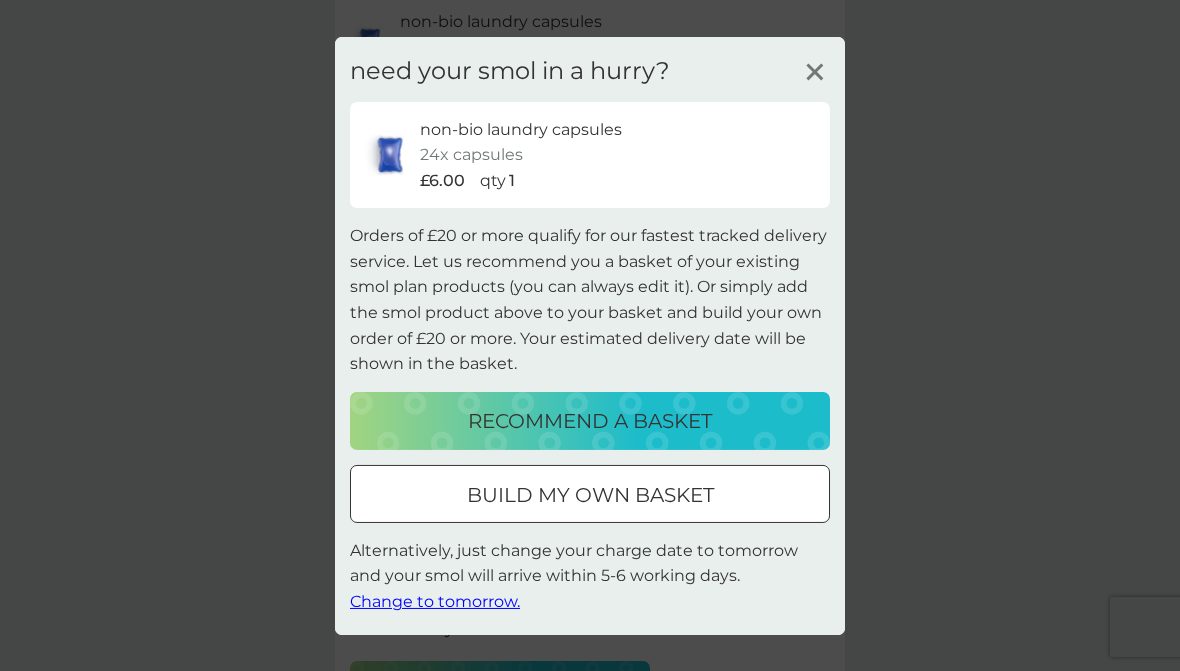 click 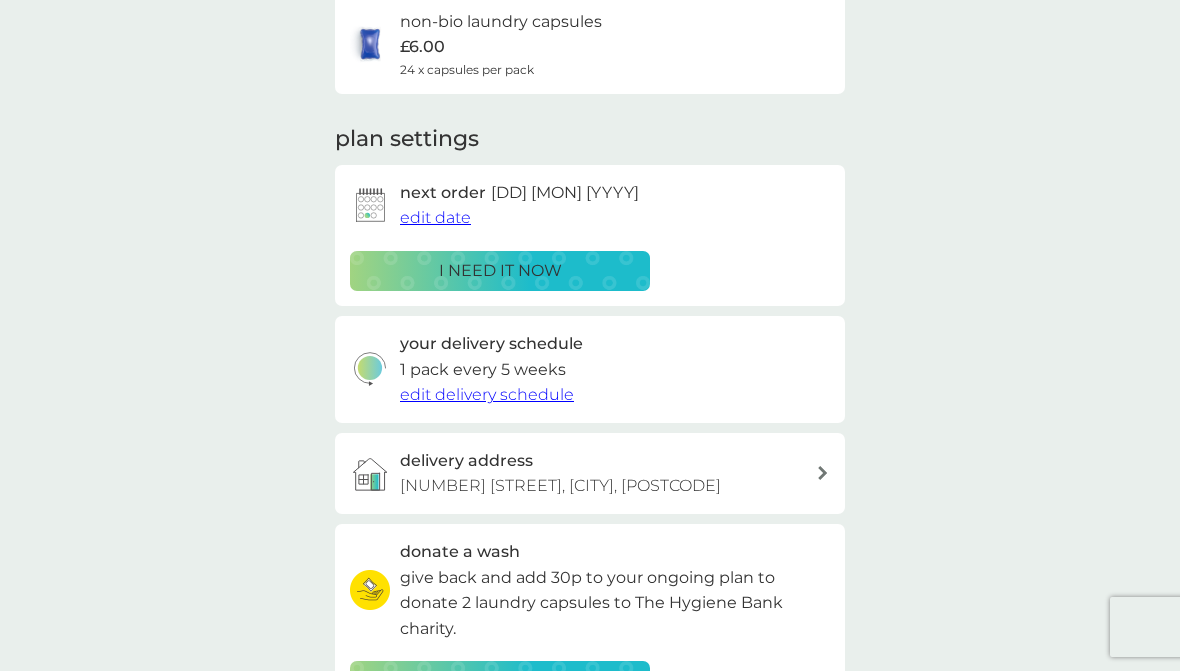 click on "edit date" at bounding box center [435, 217] 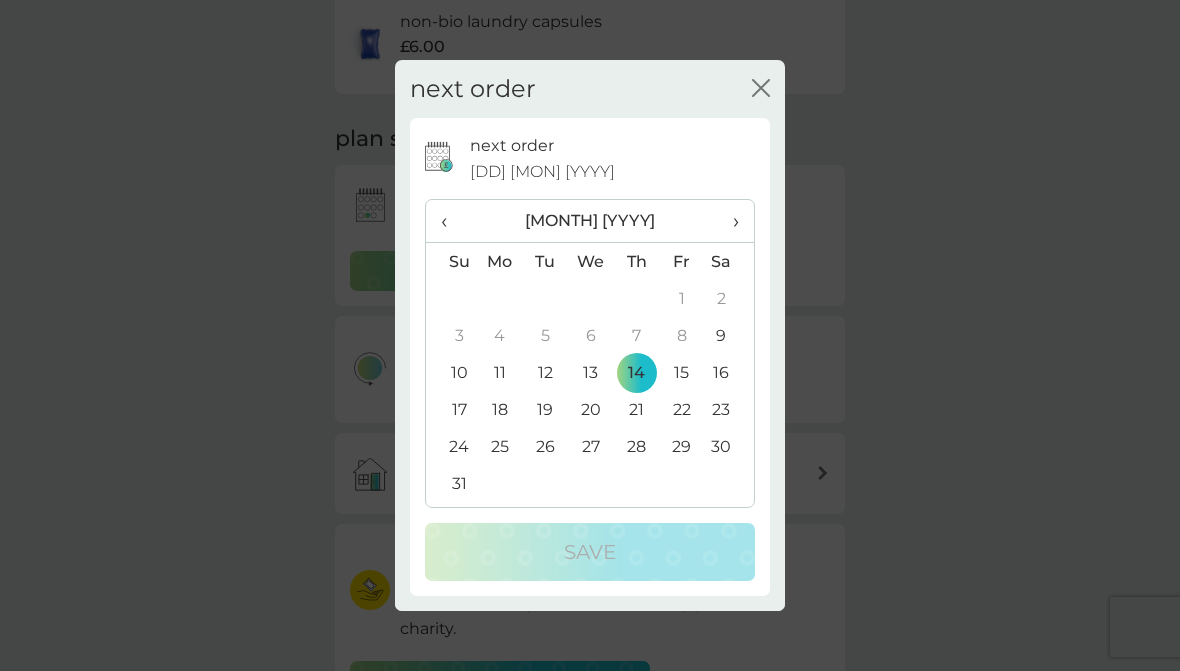 click on "9" at bounding box center (729, 335) 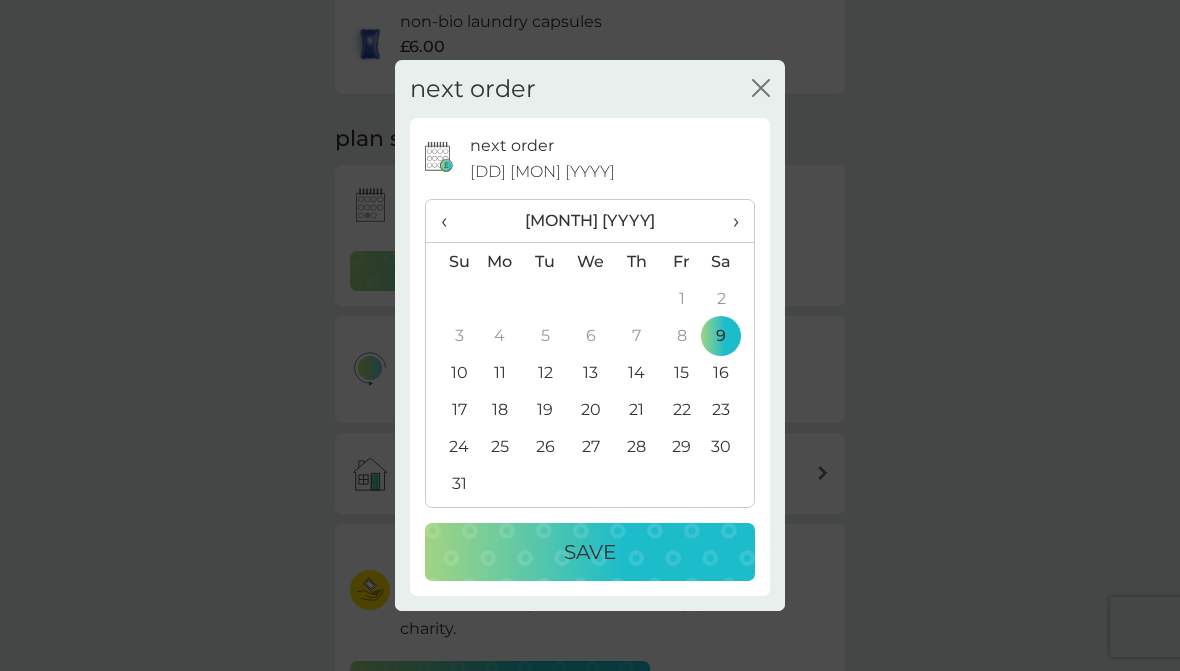 click on "Save" at bounding box center [590, 552] 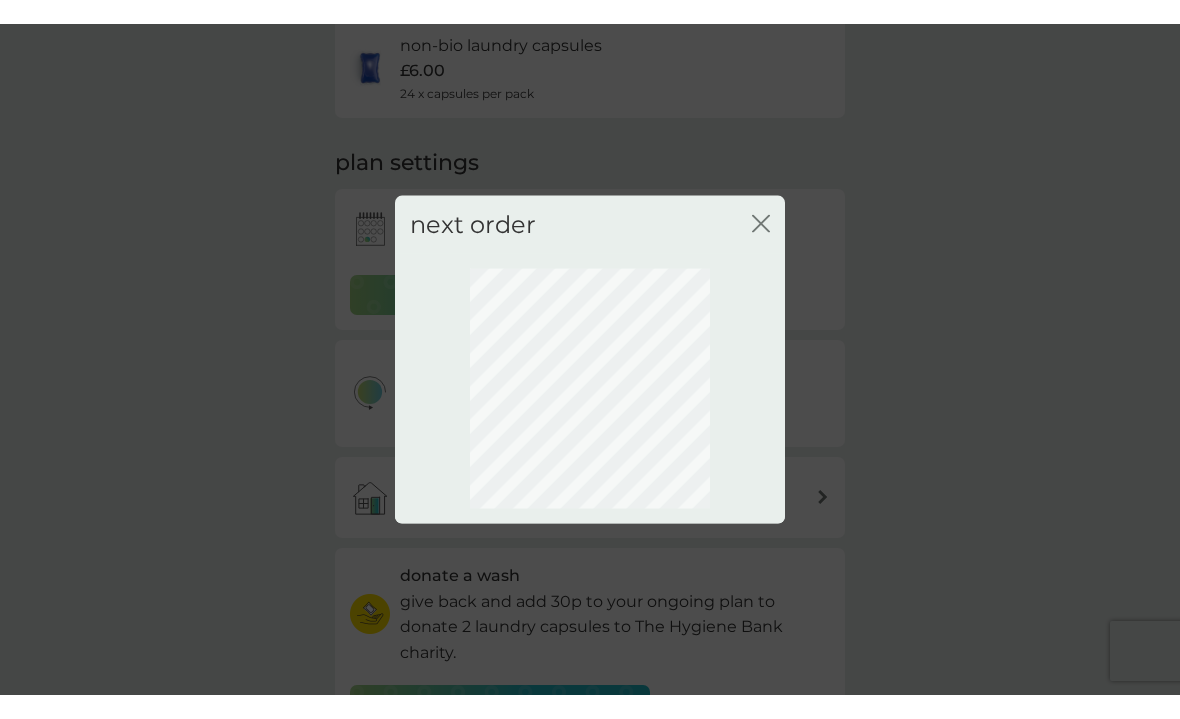 scroll, scrollTop: 166, scrollLeft: 0, axis: vertical 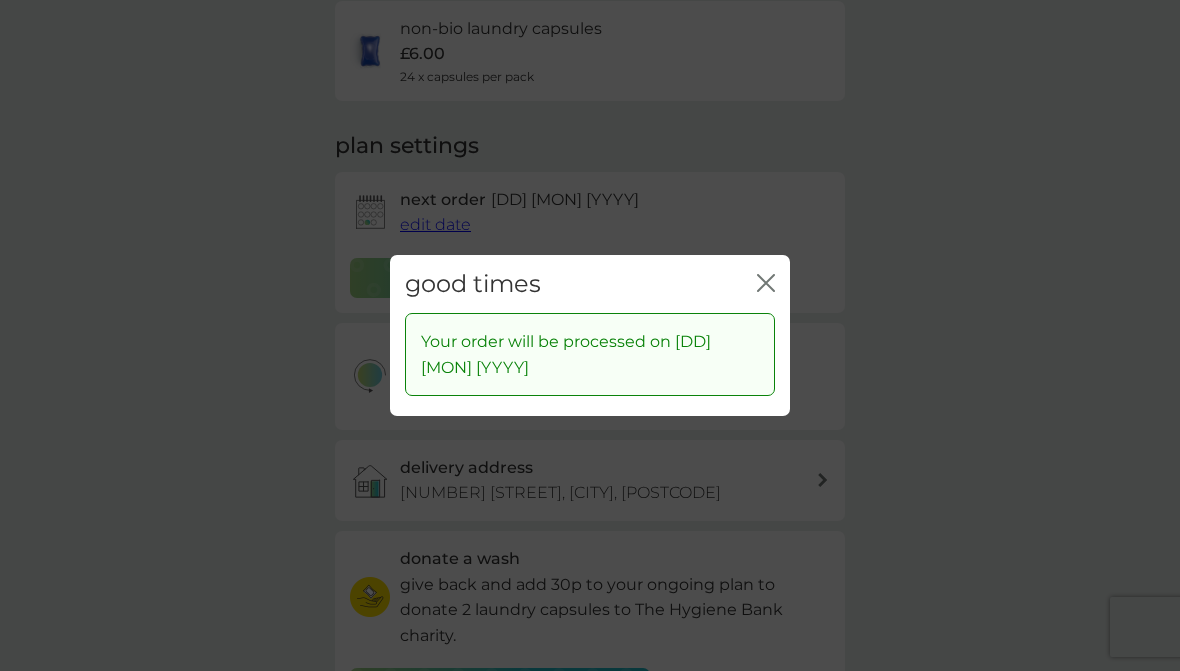 click on "close" 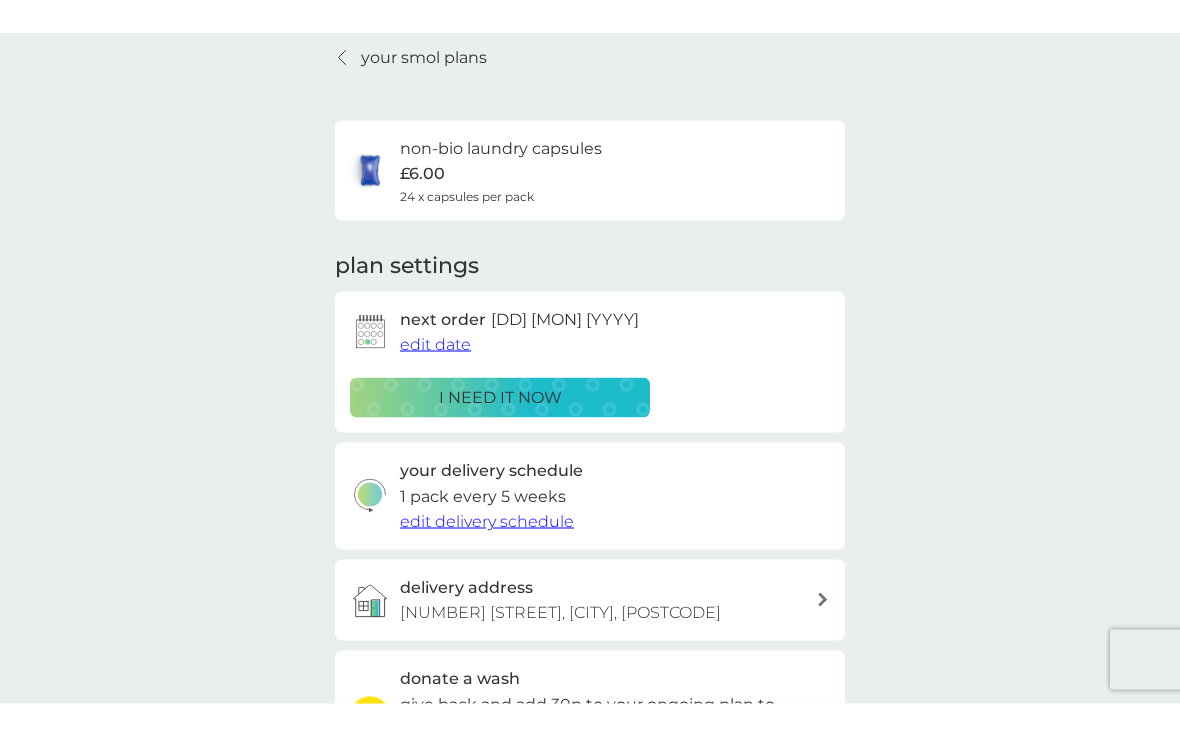 scroll, scrollTop: 0, scrollLeft: 0, axis: both 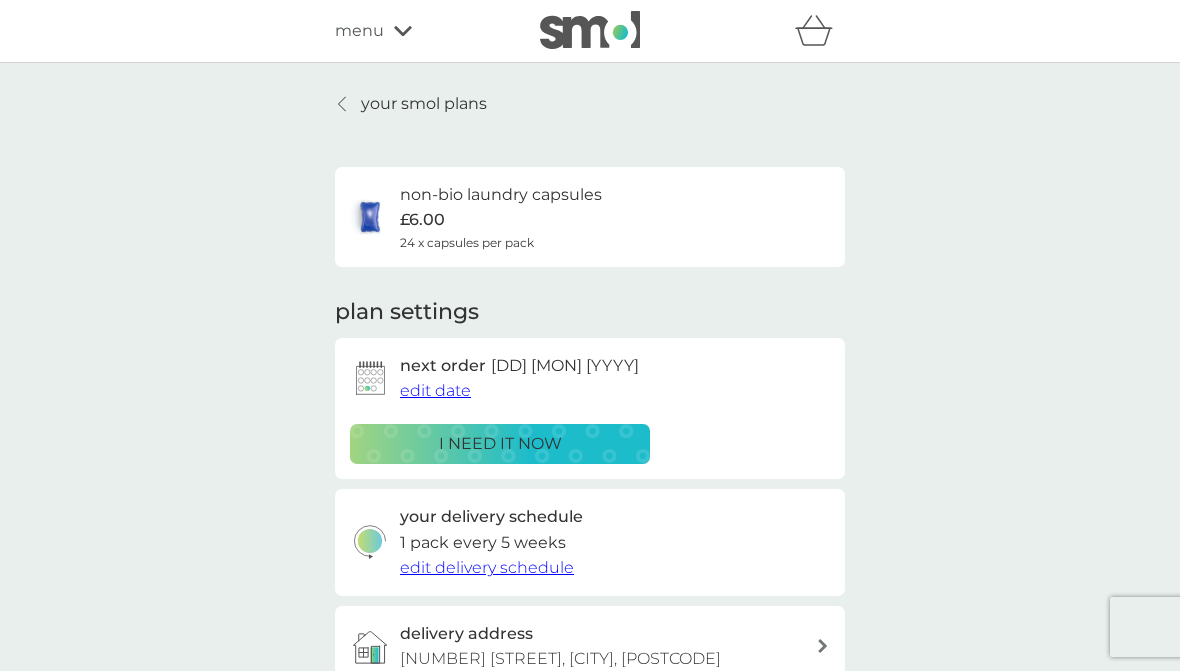 click on "your smol plans" at bounding box center (424, 104) 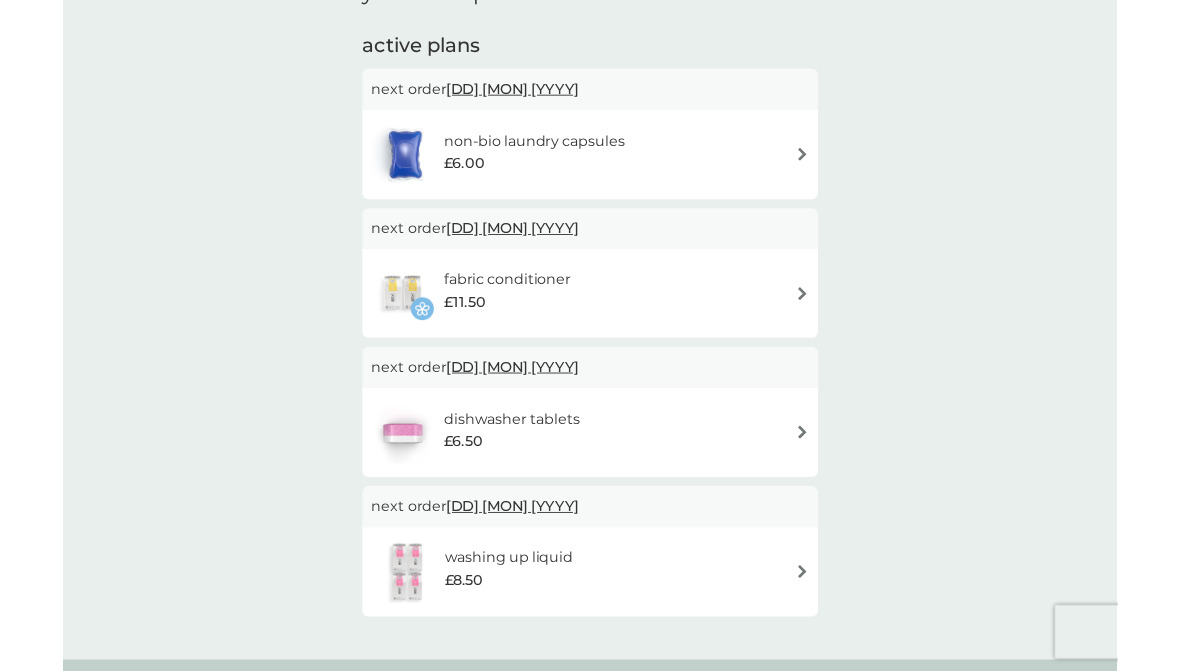 scroll, scrollTop: 446, scrollLeft: 0, axis: vertical 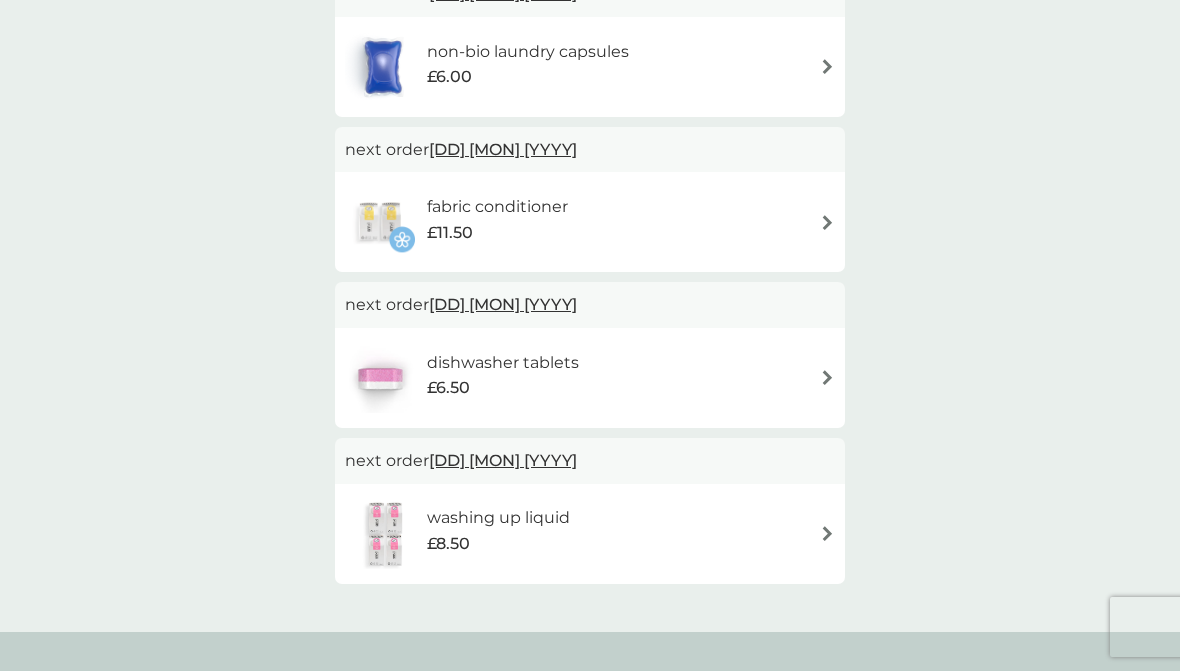 click on "fabric conditioner £11.50" at bounding box center [590, 222] 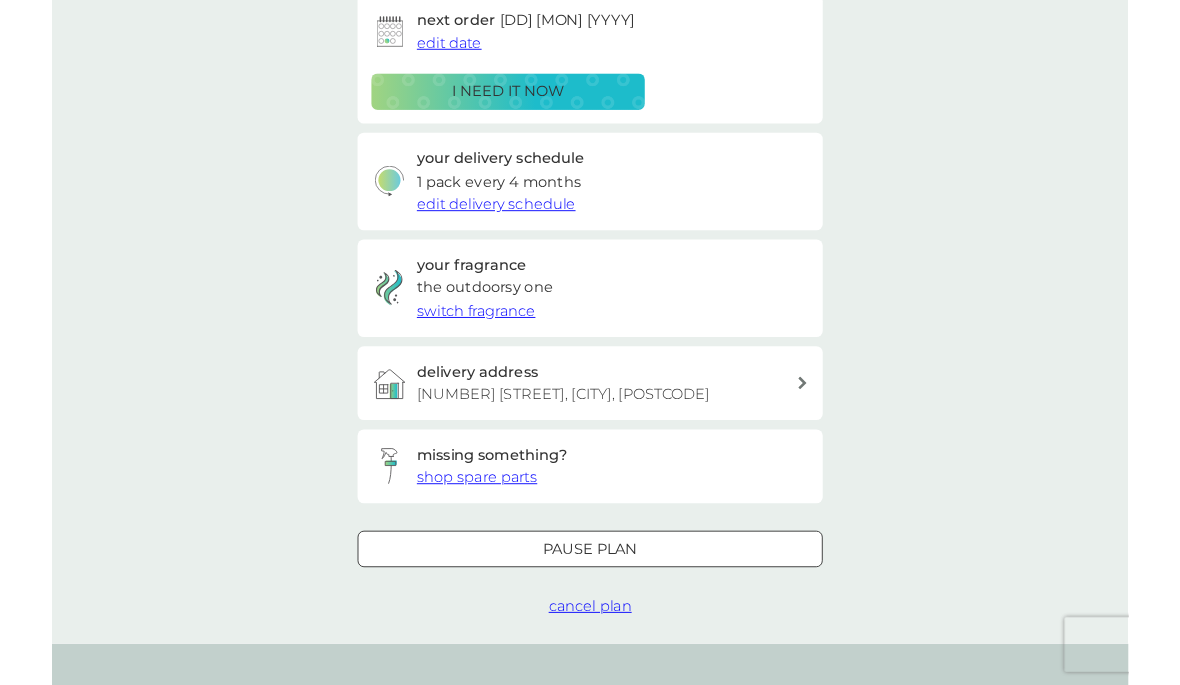scroll, scrollTop: 344, scrollLeft: 0, axis: vertical 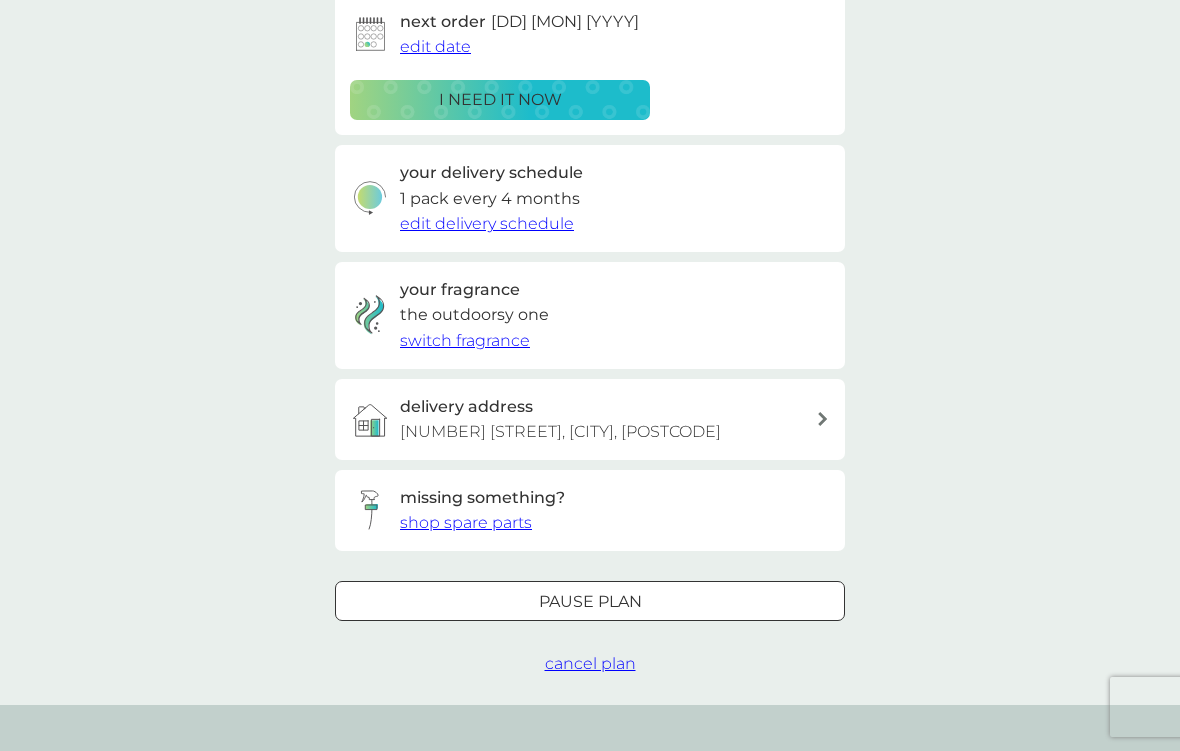 click on "edit delivery schedule" at bounding box center (487, 223) 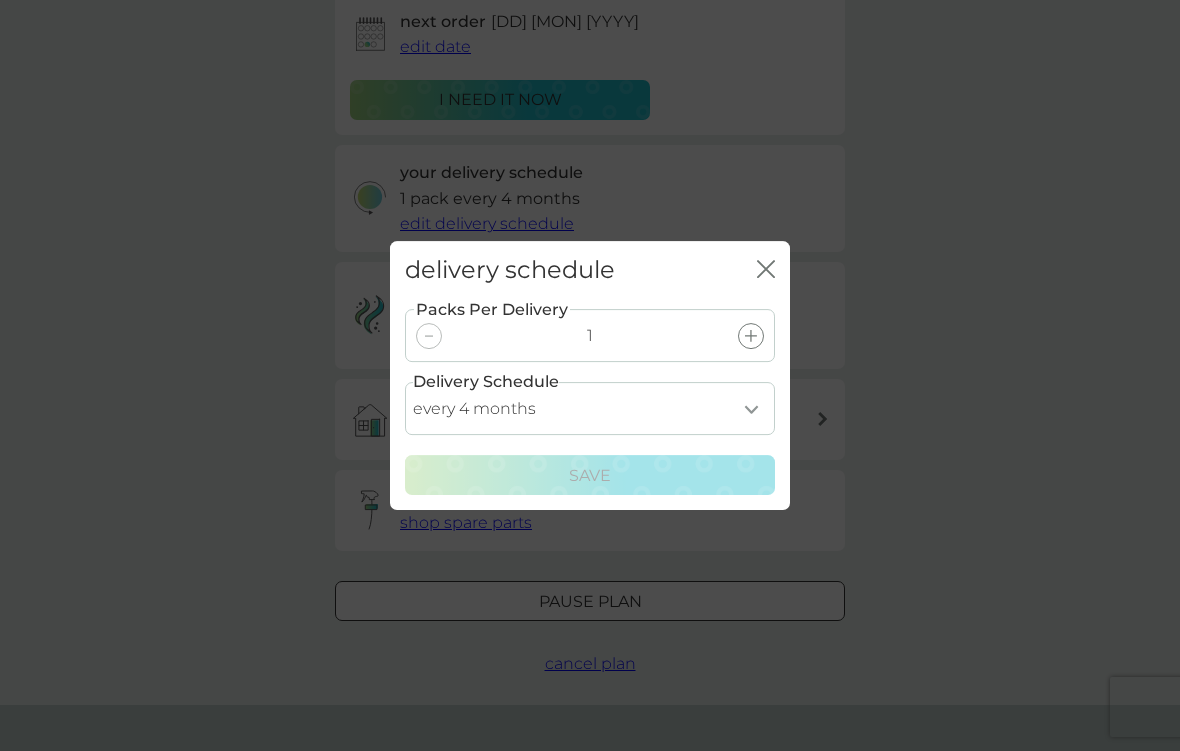 click on "every 1 month every 2 months every 3 months every 4 months every 5 months every 6 months every 7 months every 8 months" at bounding box center [590, 408] 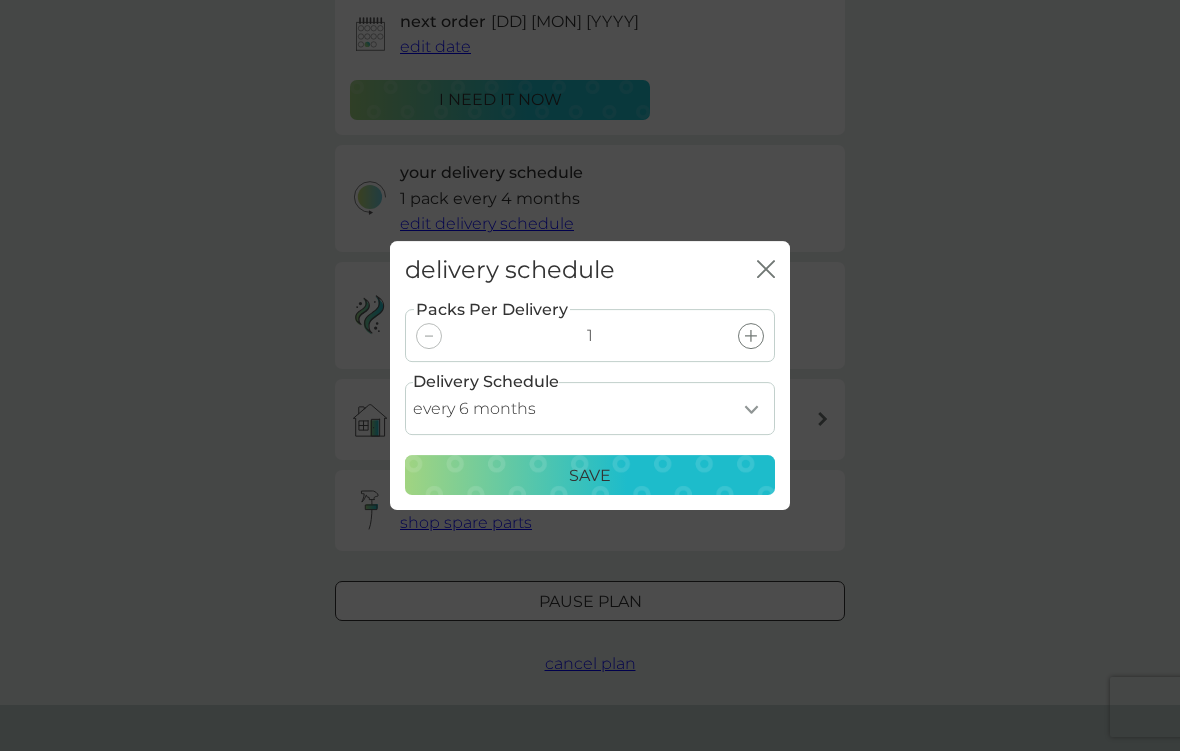 click on "Save" at bounding box center (590, 476) 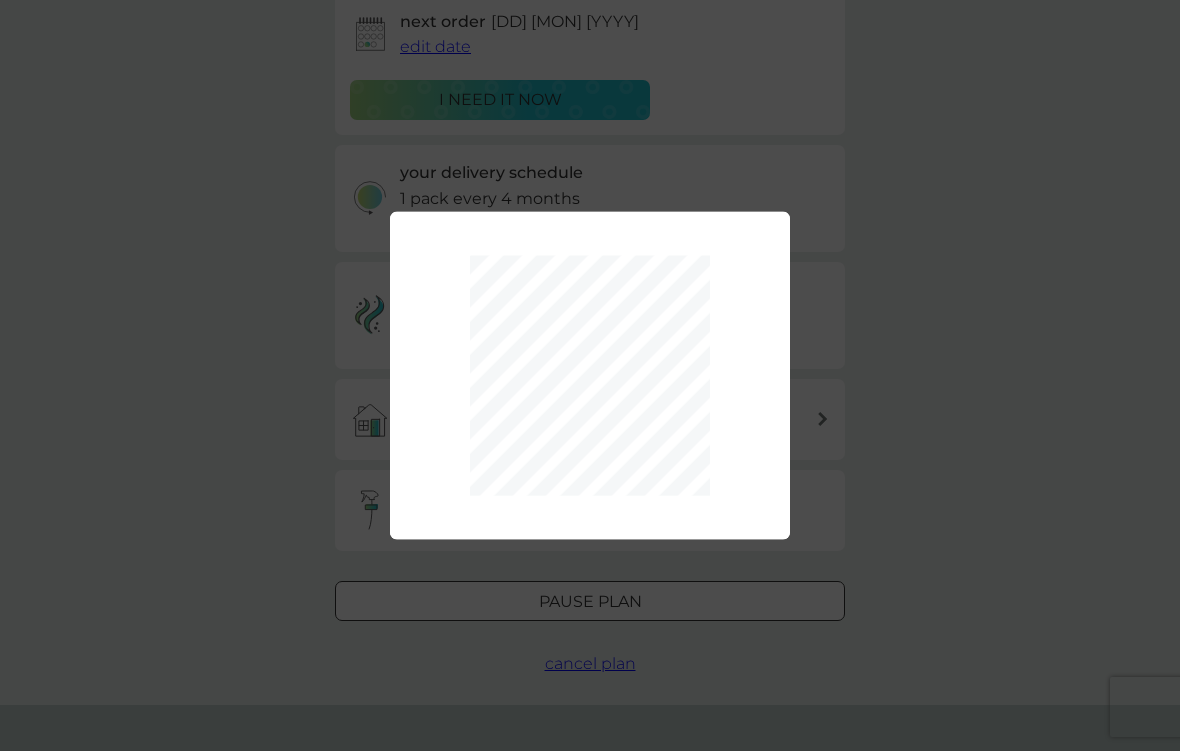 click on "Packs Per Delivery 1 Delivery Schedule every 1 month every 2 months every 3 months every 4 months every 5 months every 6 months every 7 months every 8 months Save" at bounding box center [590, 375] 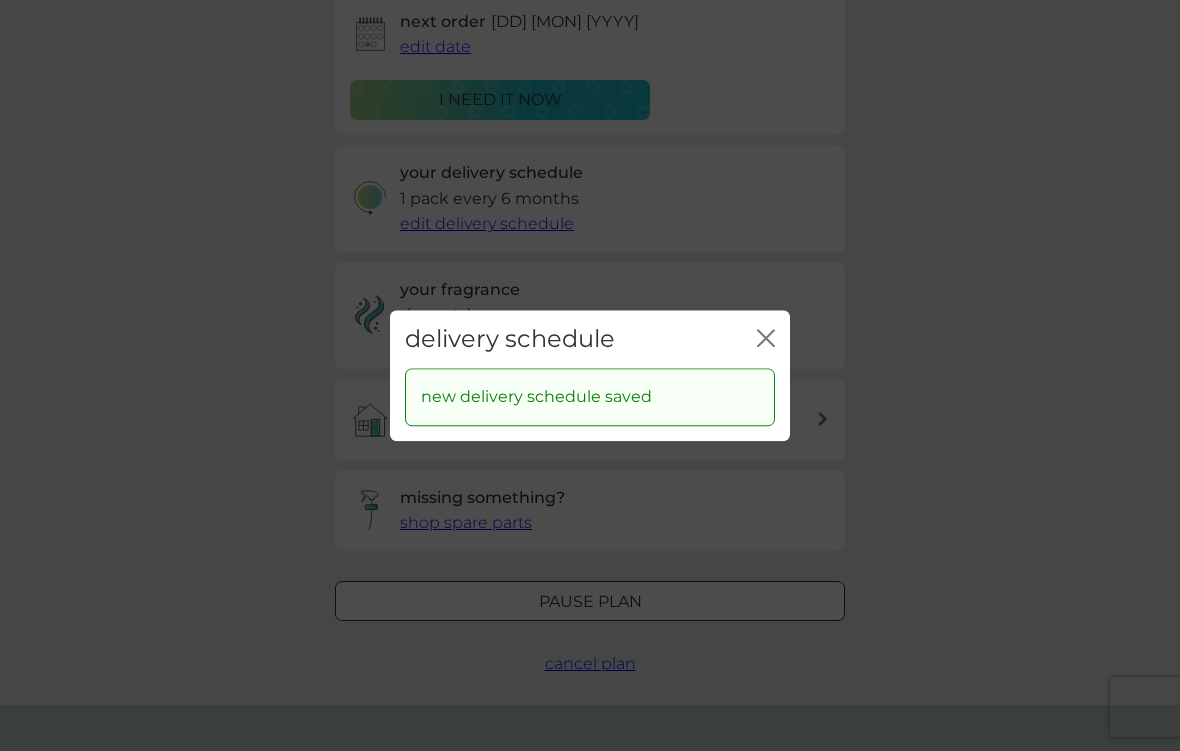 click on "delivery schedule close new delivery schedule saved" at bounding box center [590, 375] 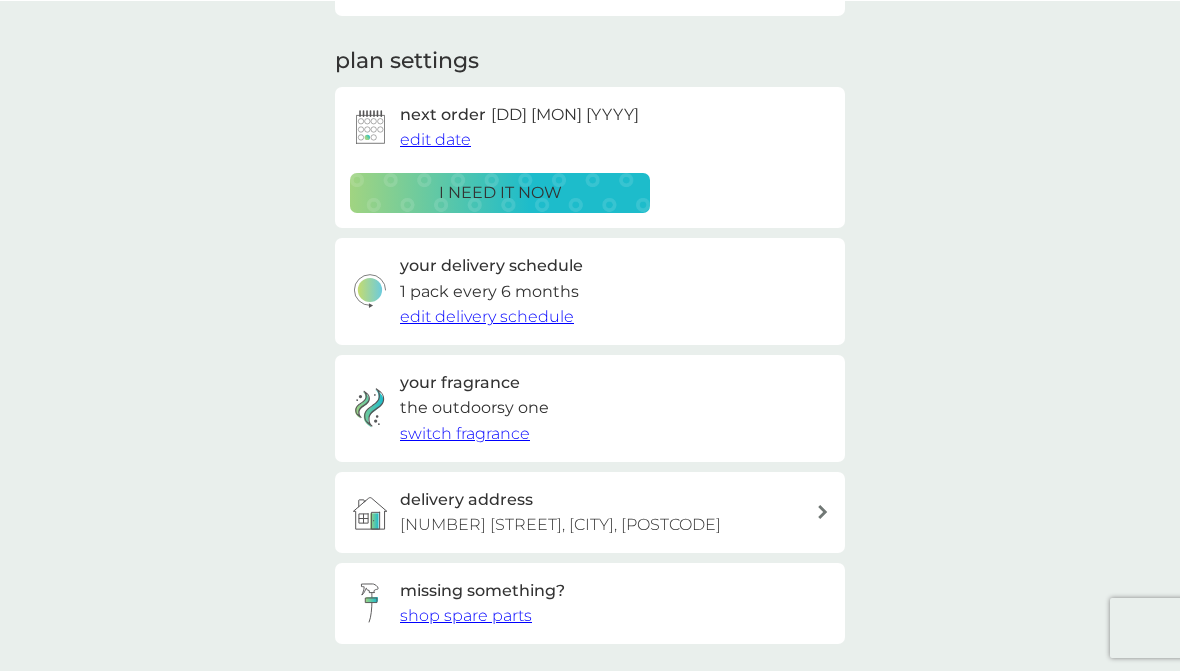 click on "edit date" at bounding box center [435, 138] 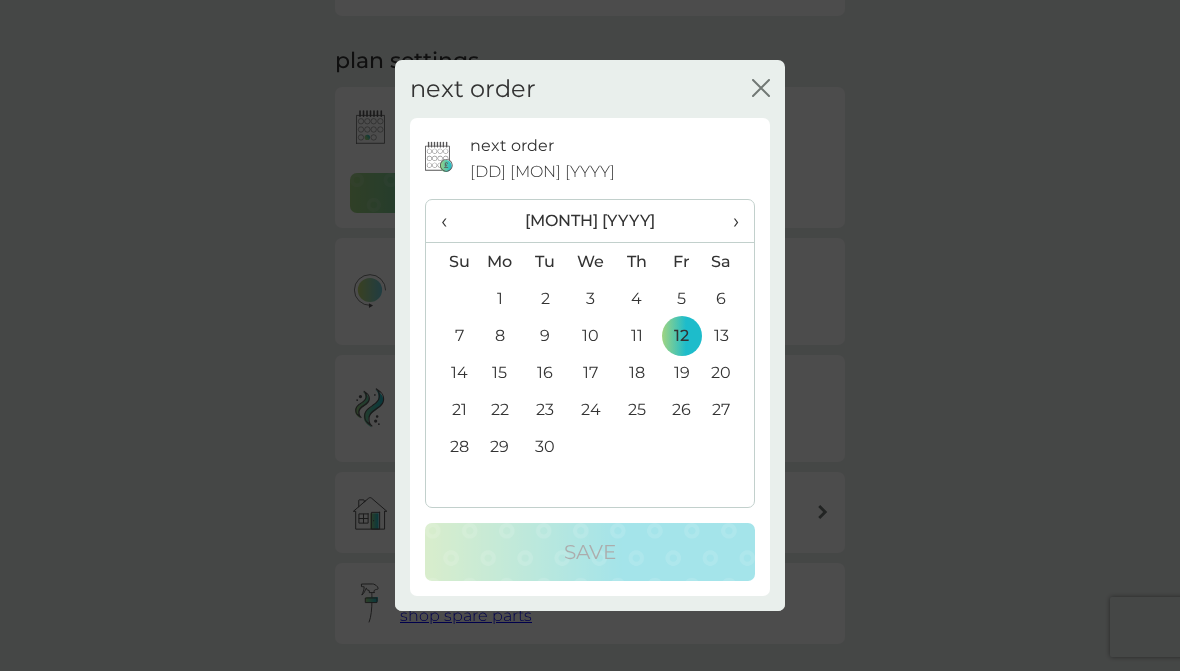 click on "›" at bounding box center (729, 221) 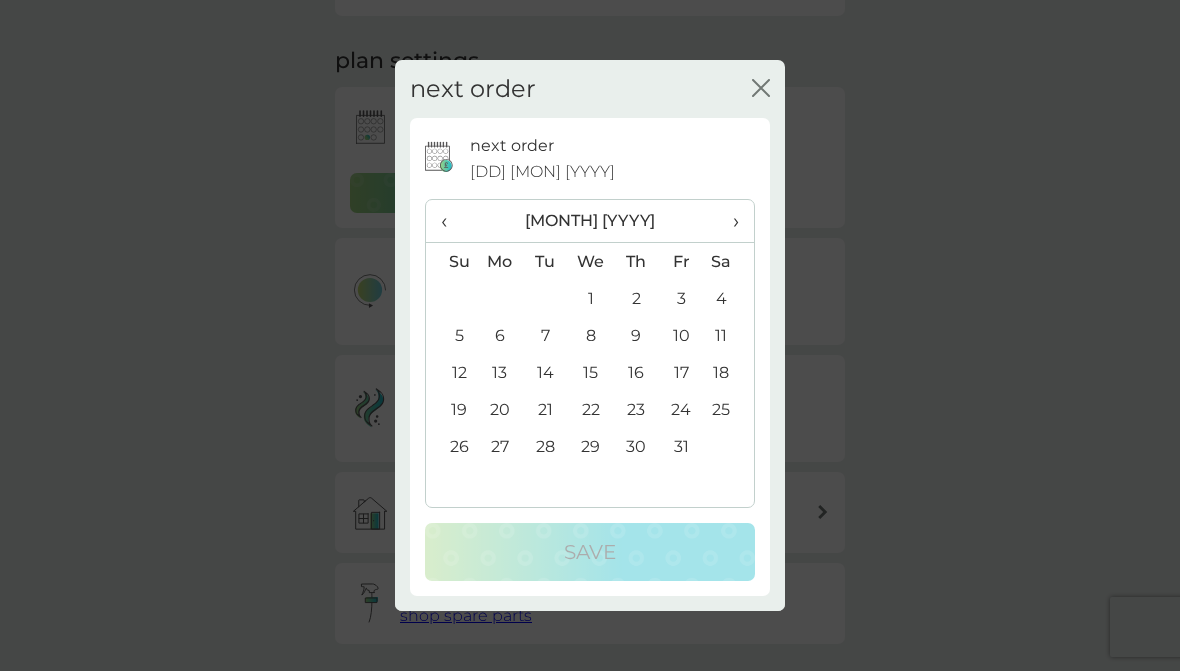 click on "›" at bounding box center (729, 221) 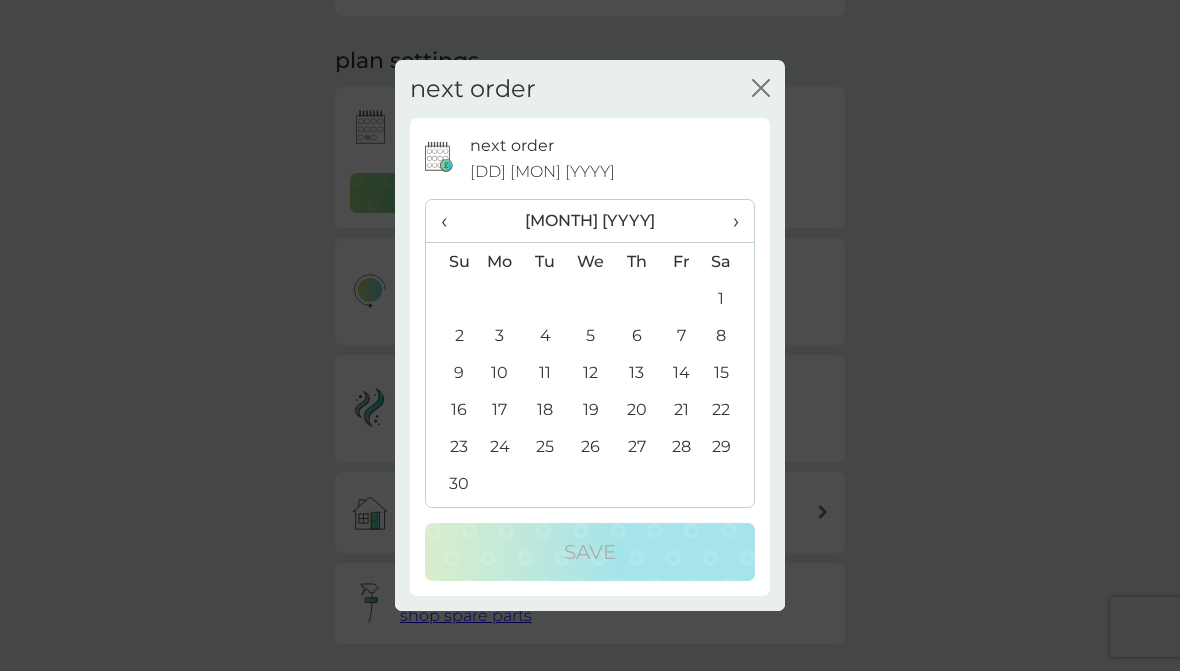 click on "12" at bounding box center [591, 372] 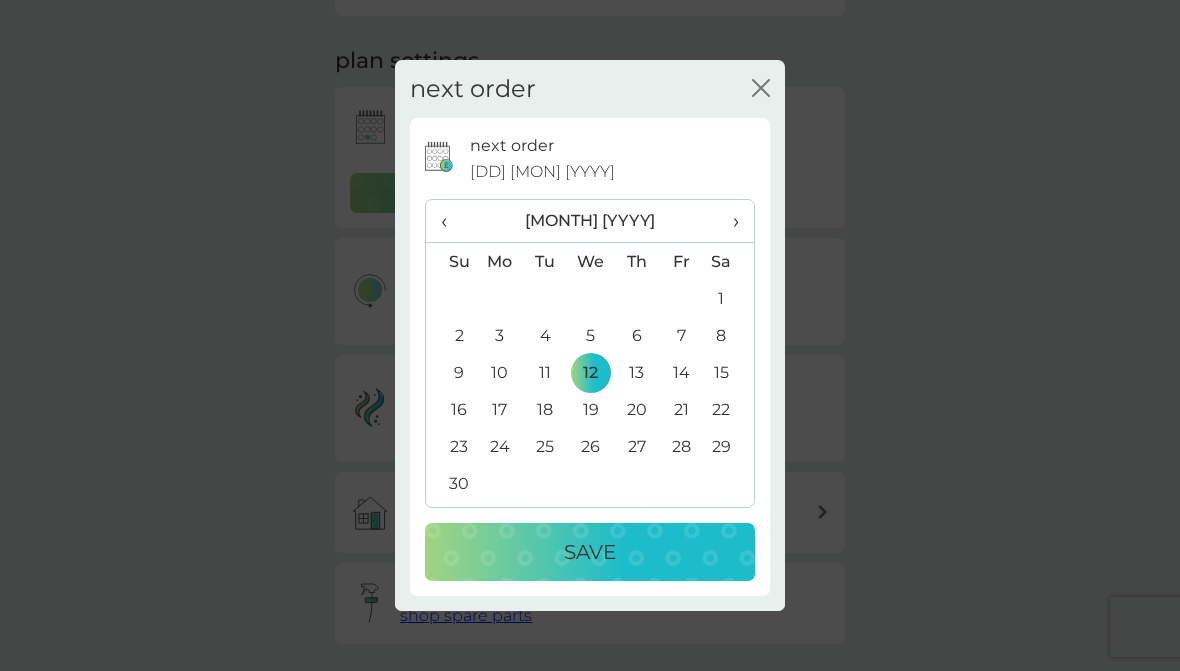 click on "Save" at bounding box center (590, 552) 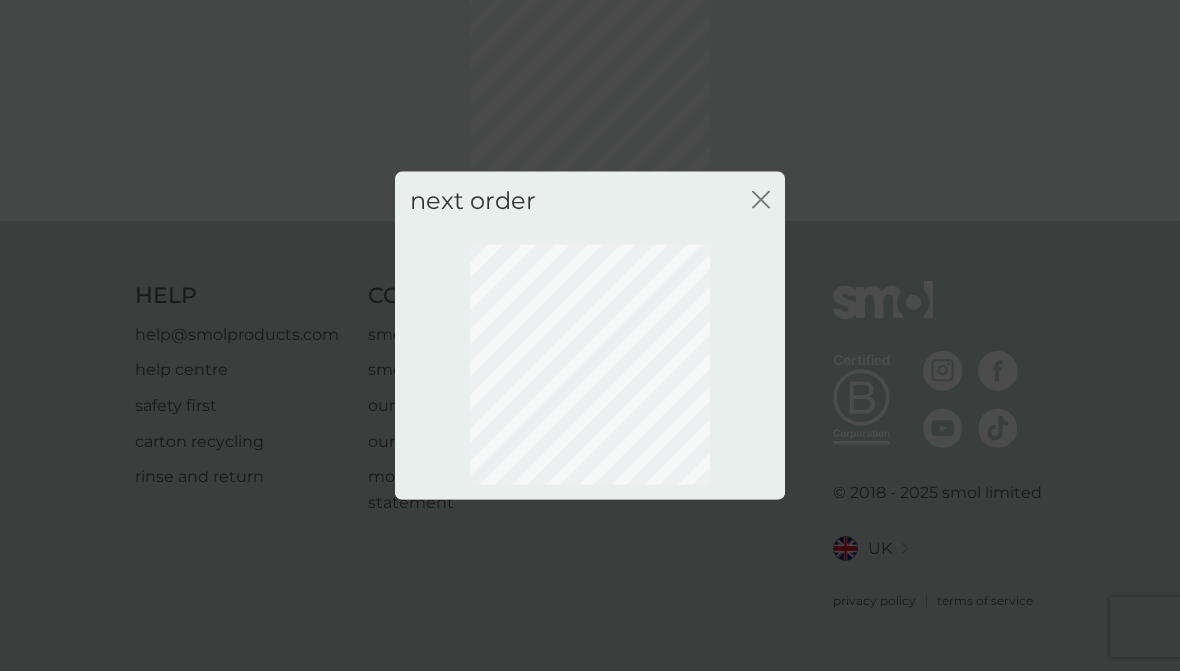scroll, scrollTop: 166, scrollLeft: 0, axis: vertical 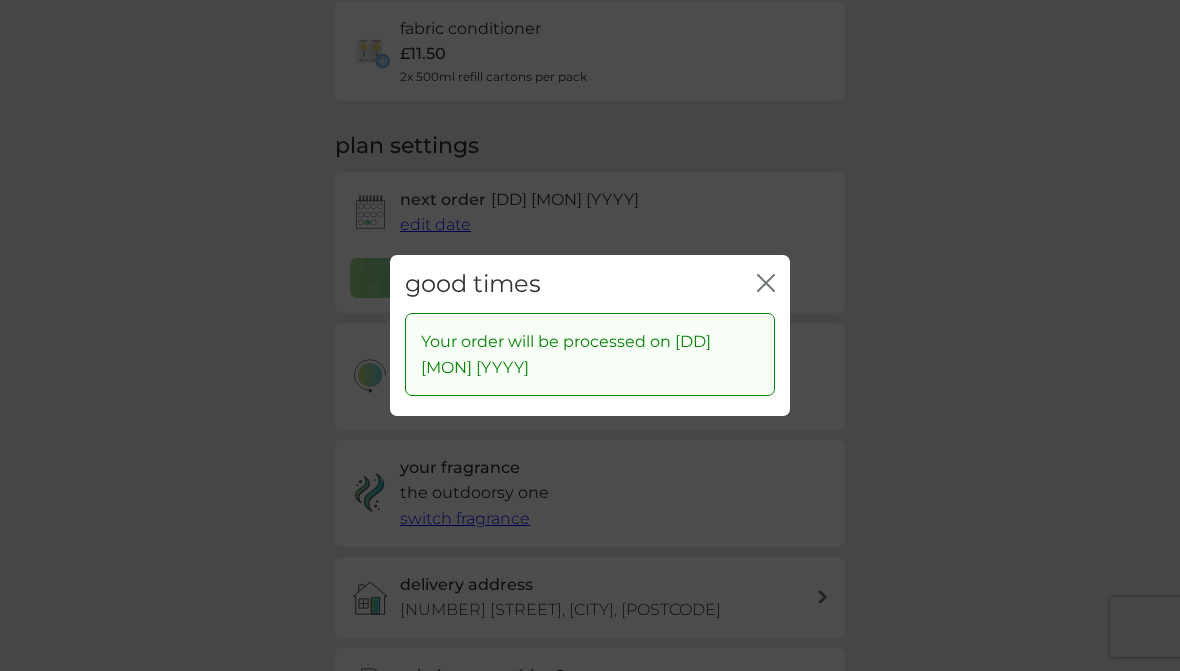 click on "close" 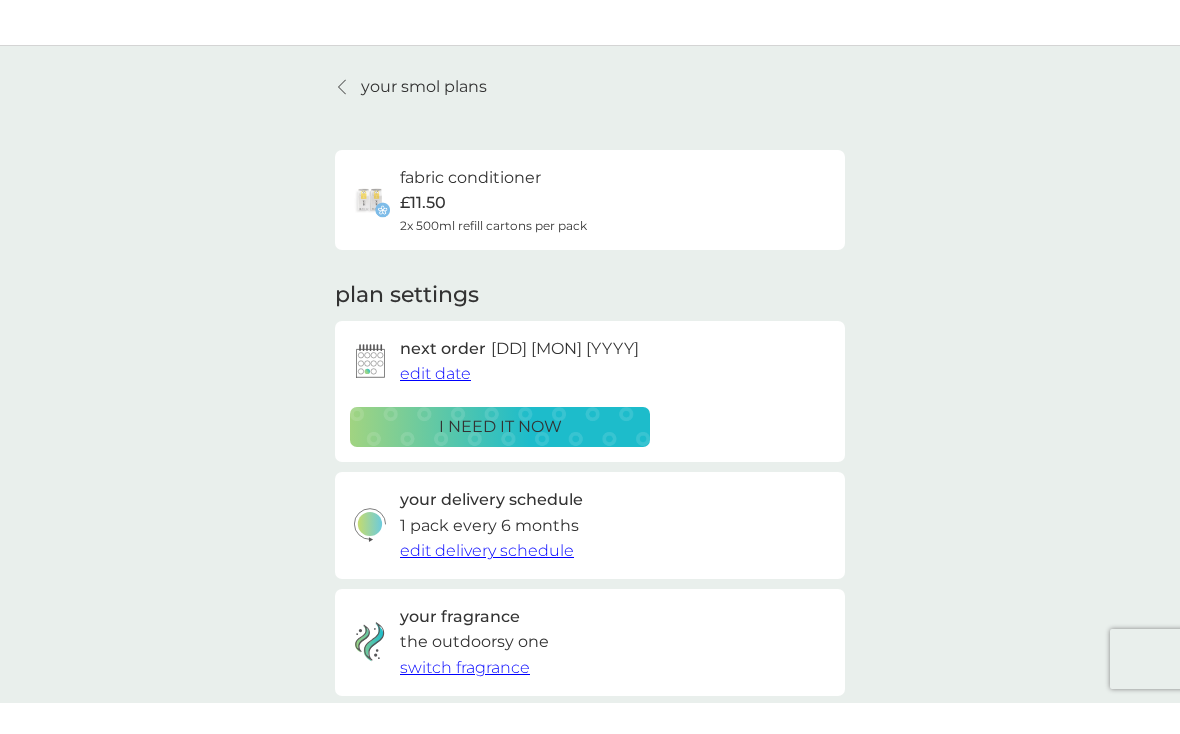 scroll, scrollTop: 0, scrollLeft: 0, axis: both 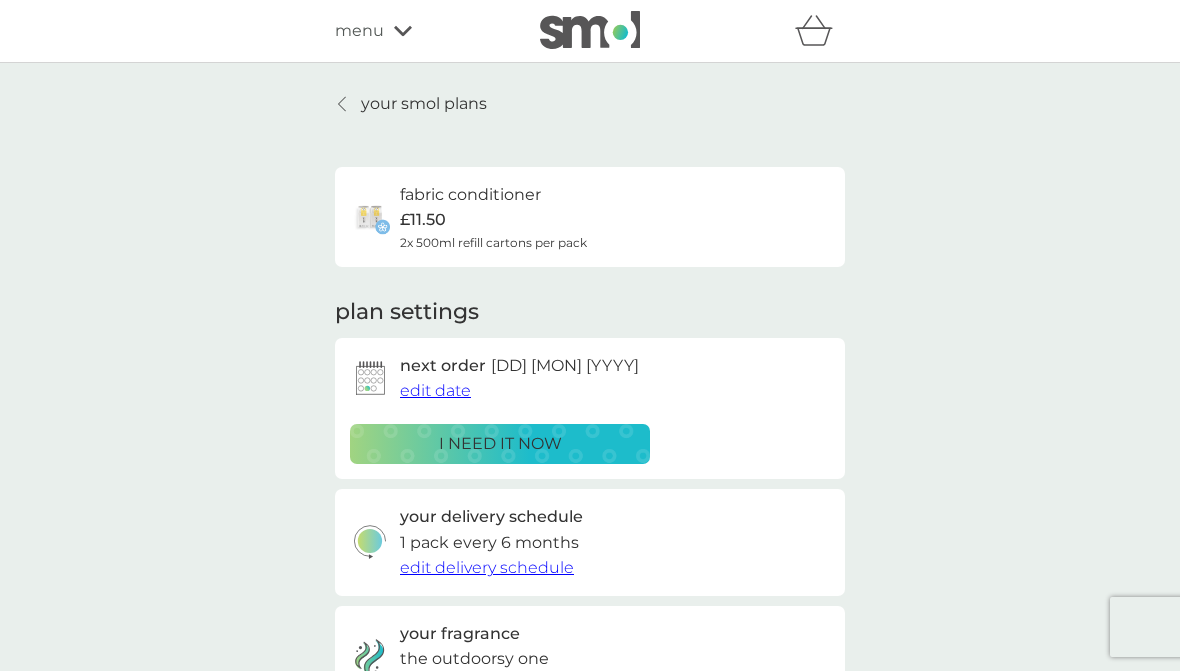 click on "your smol plans" at bounding box center (424, 104) 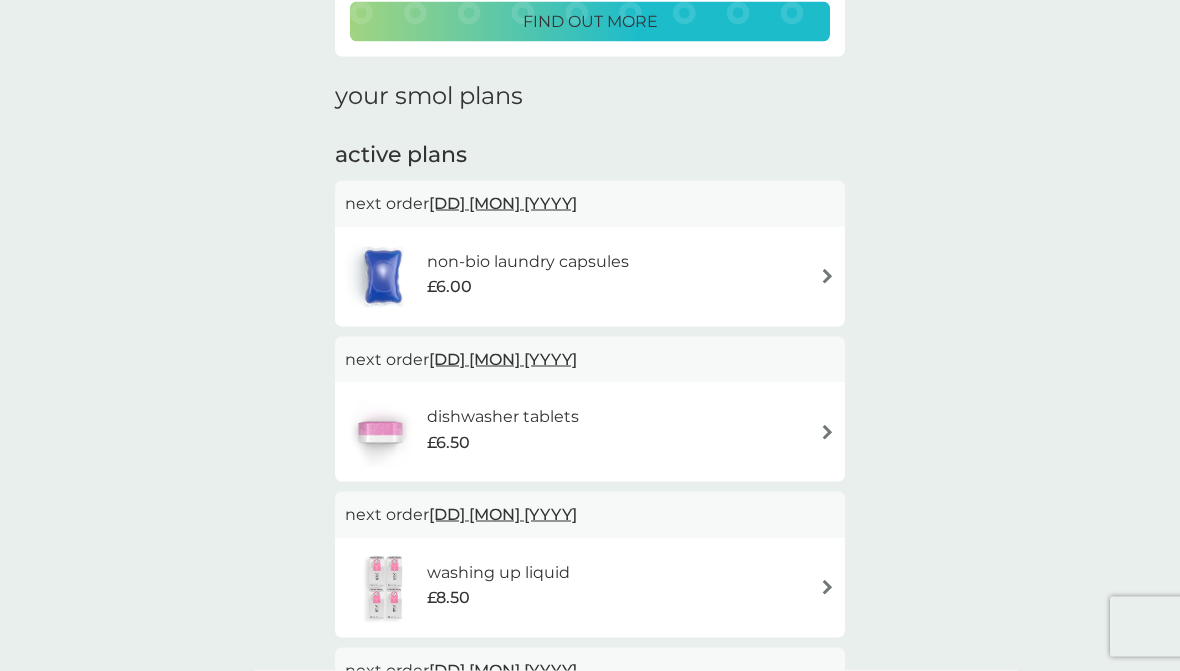 scroll, scrollTop: 0, scrollLeft: 0, axis: both 